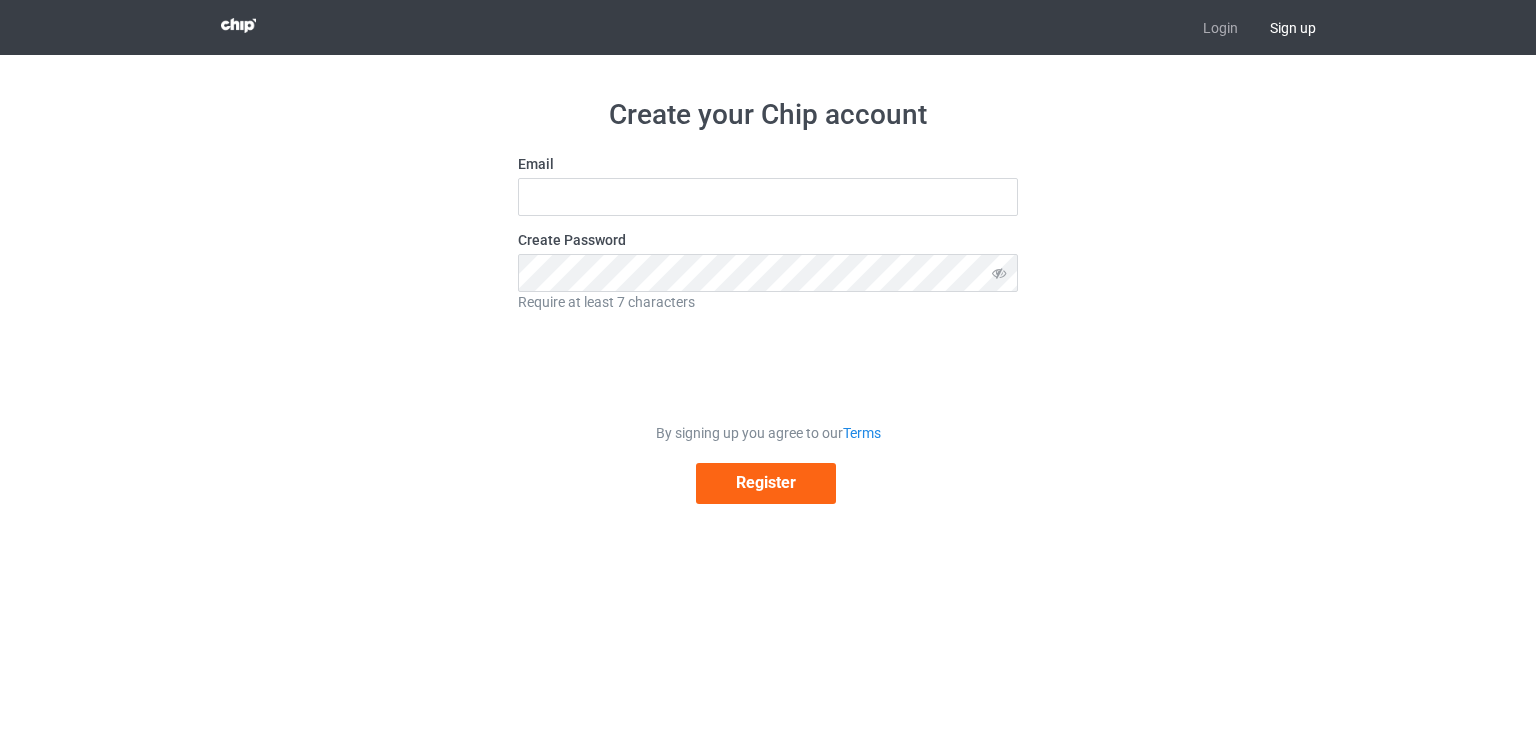 scroll, scrollTop: 0, scrollLeft: 0, axis: both 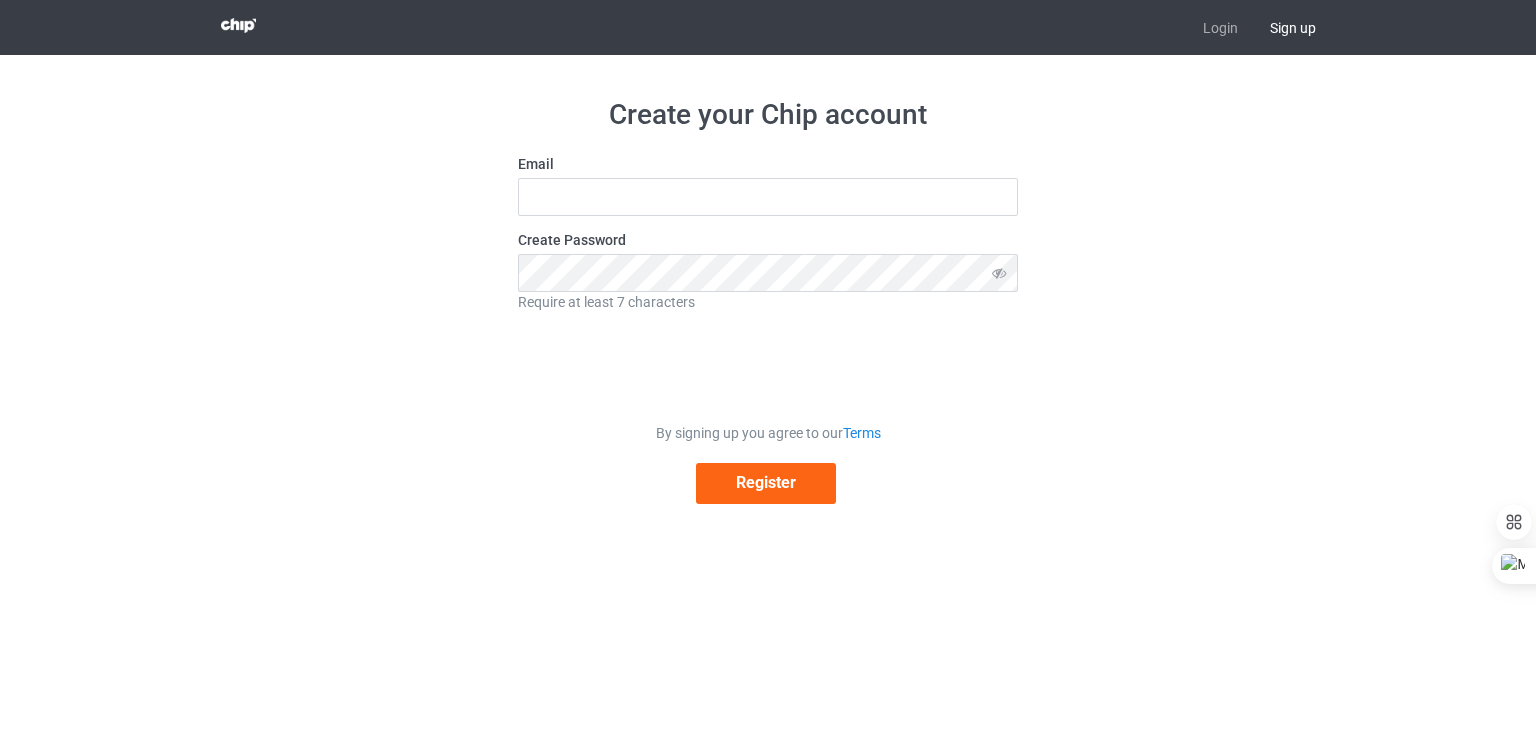click on "Create your Chip account Email Create Password Require at least 7 characters By signing up you agree to our  Terms Register" at bounding box center [768, 300] 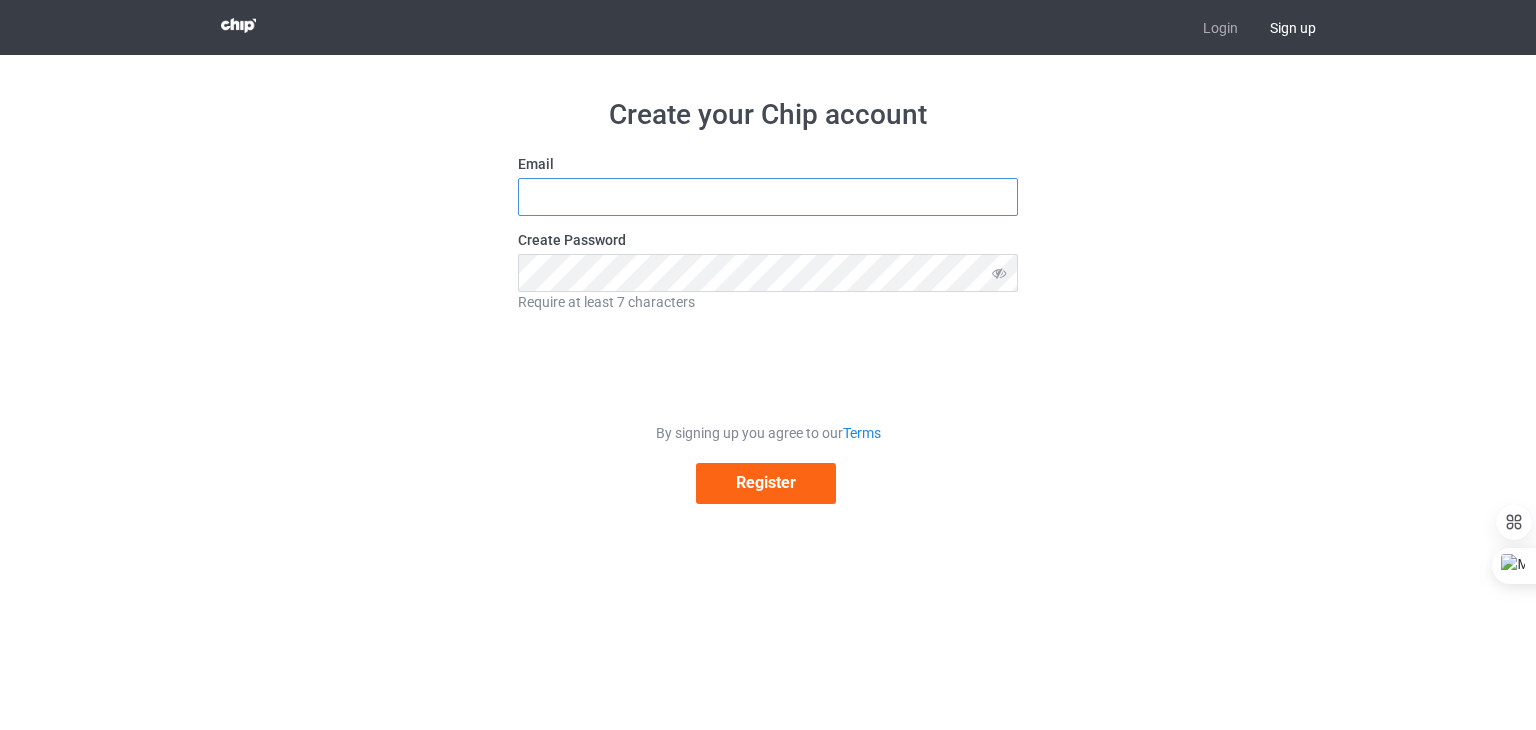 click at bounding box center [768, 197] 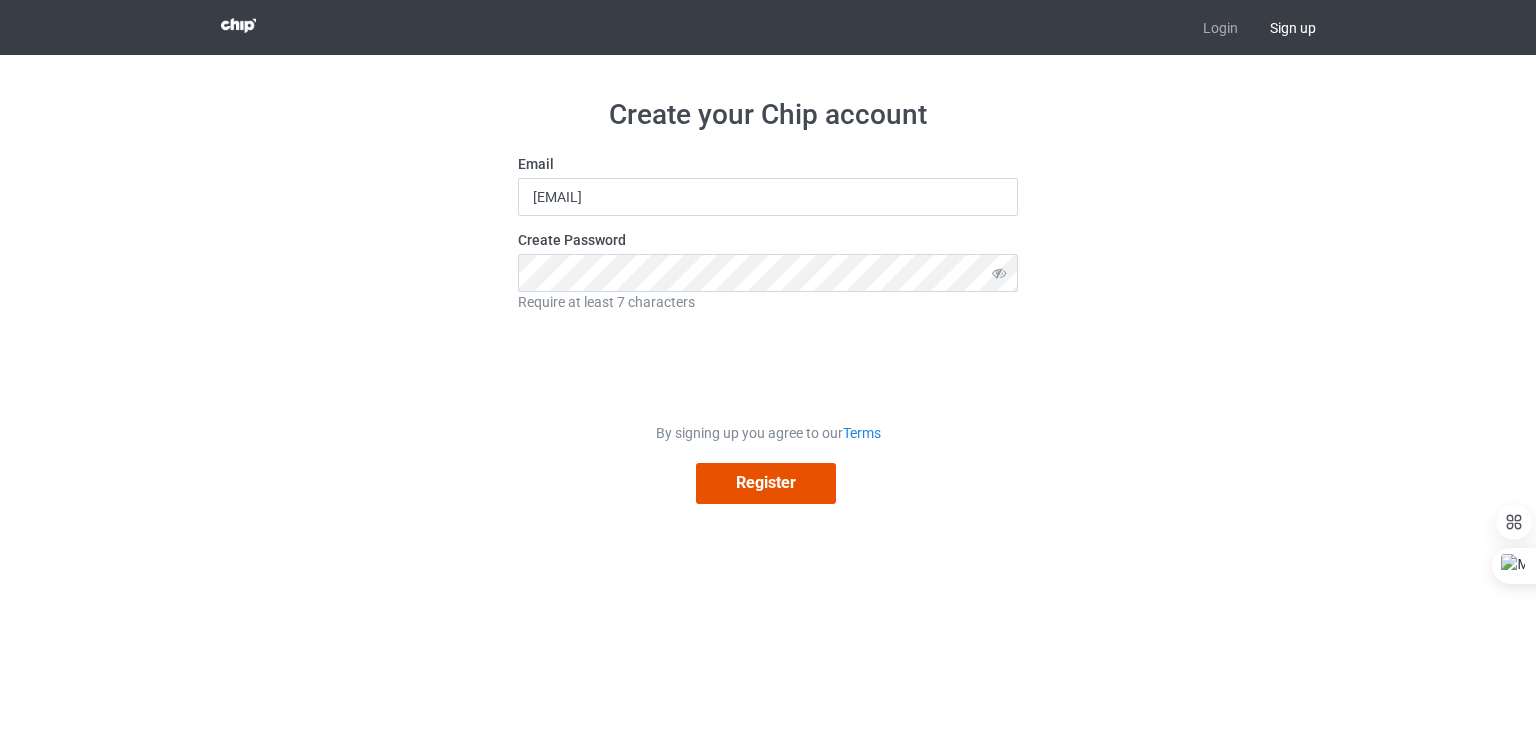 click on "Register" at bounding box center [766, 483] 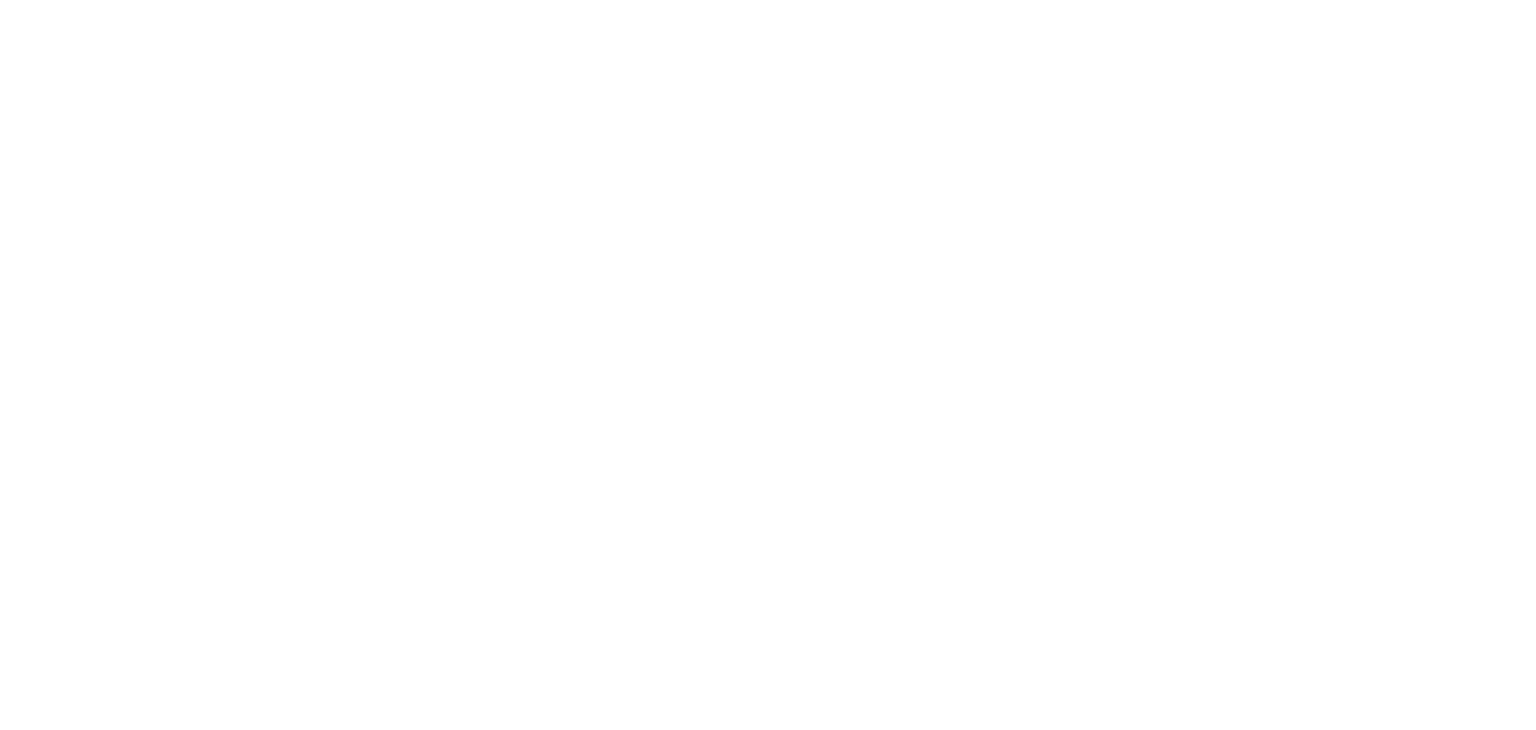 scroll, scrollTop: 0, scrollLeft: 0, axis: both 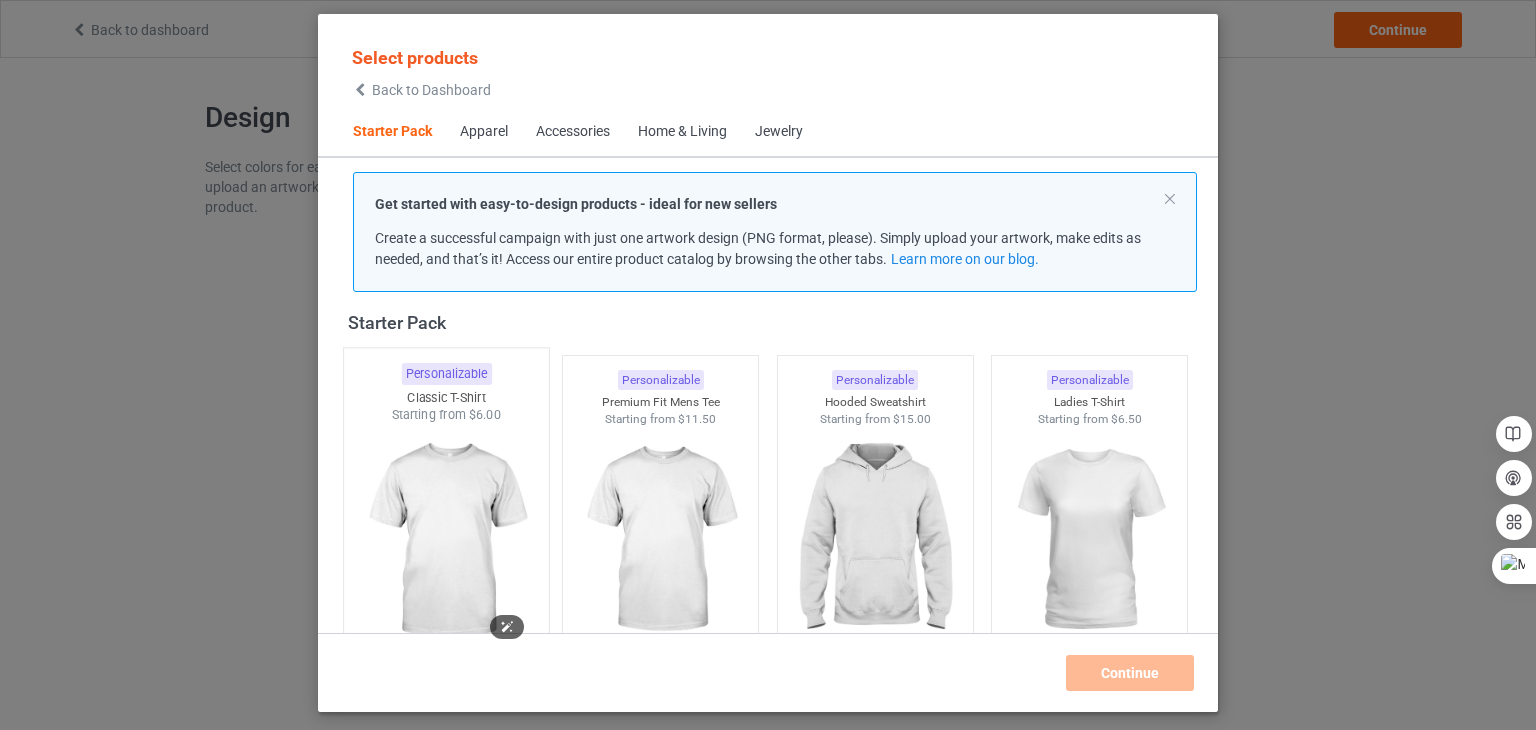 click at bounding box center [446, 541] 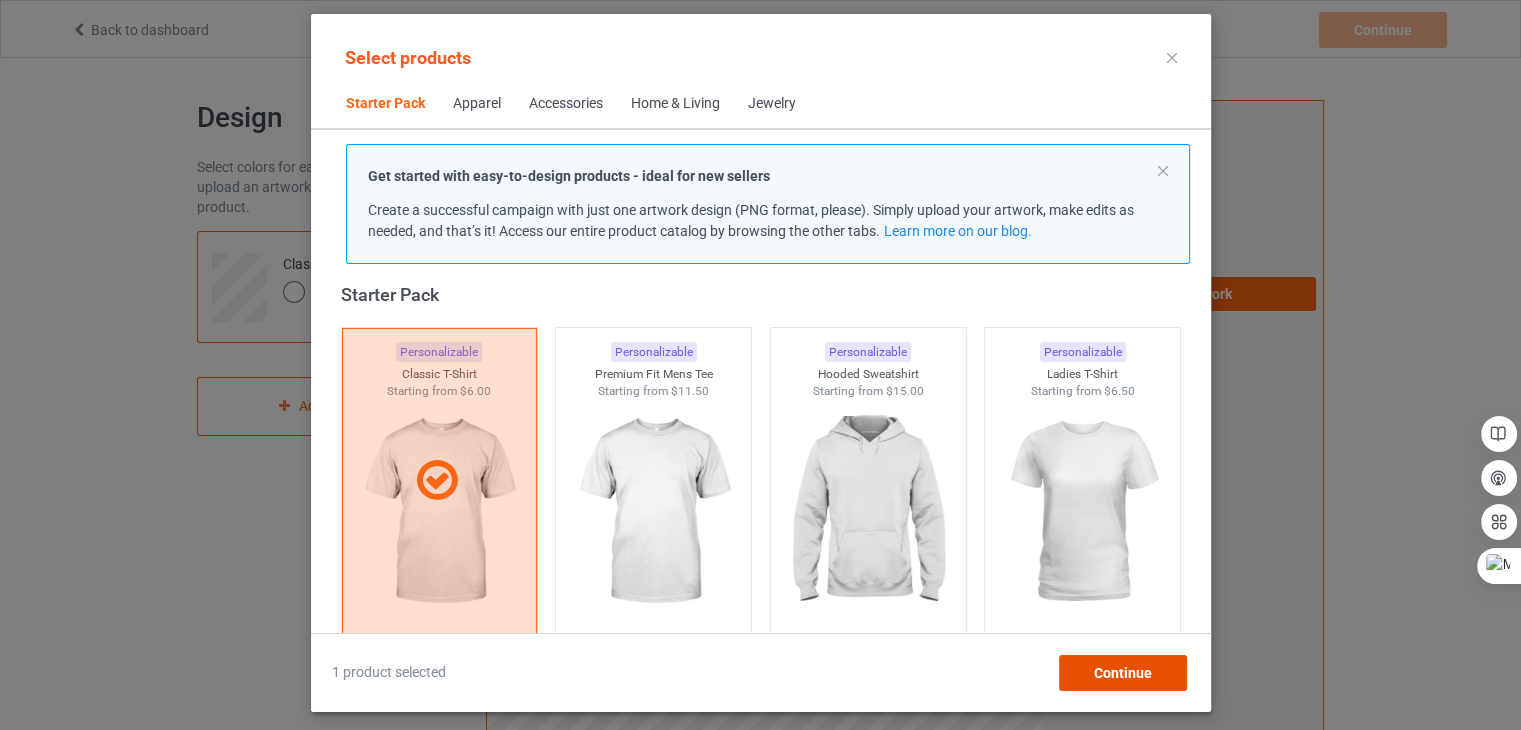 click on "Continue" at bounding box center (1122, 673) 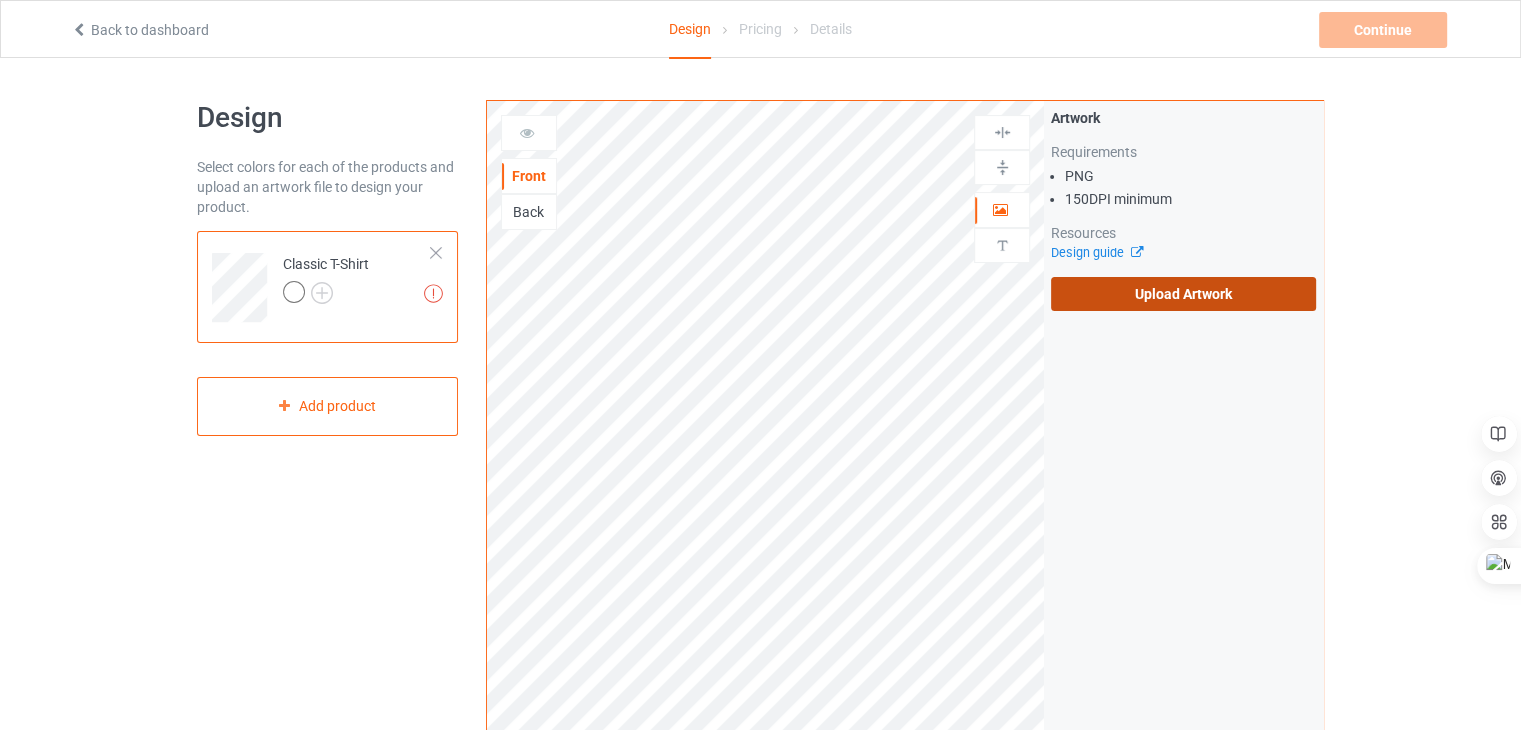 click on "Upload Artwork" at bounding box center [1183, 294] 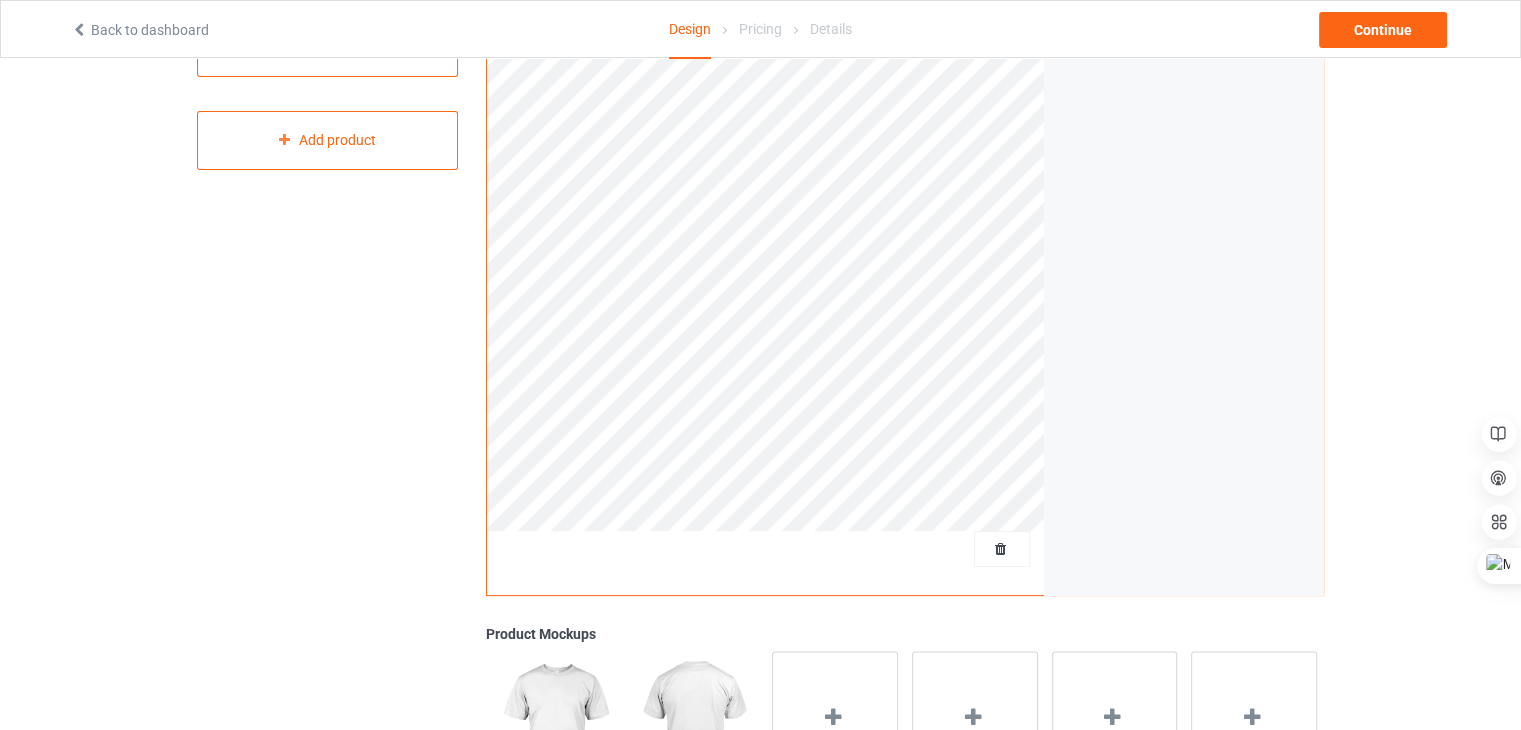 scroll, scrollTop: 200, scrollLeft: 0, axis: vertical 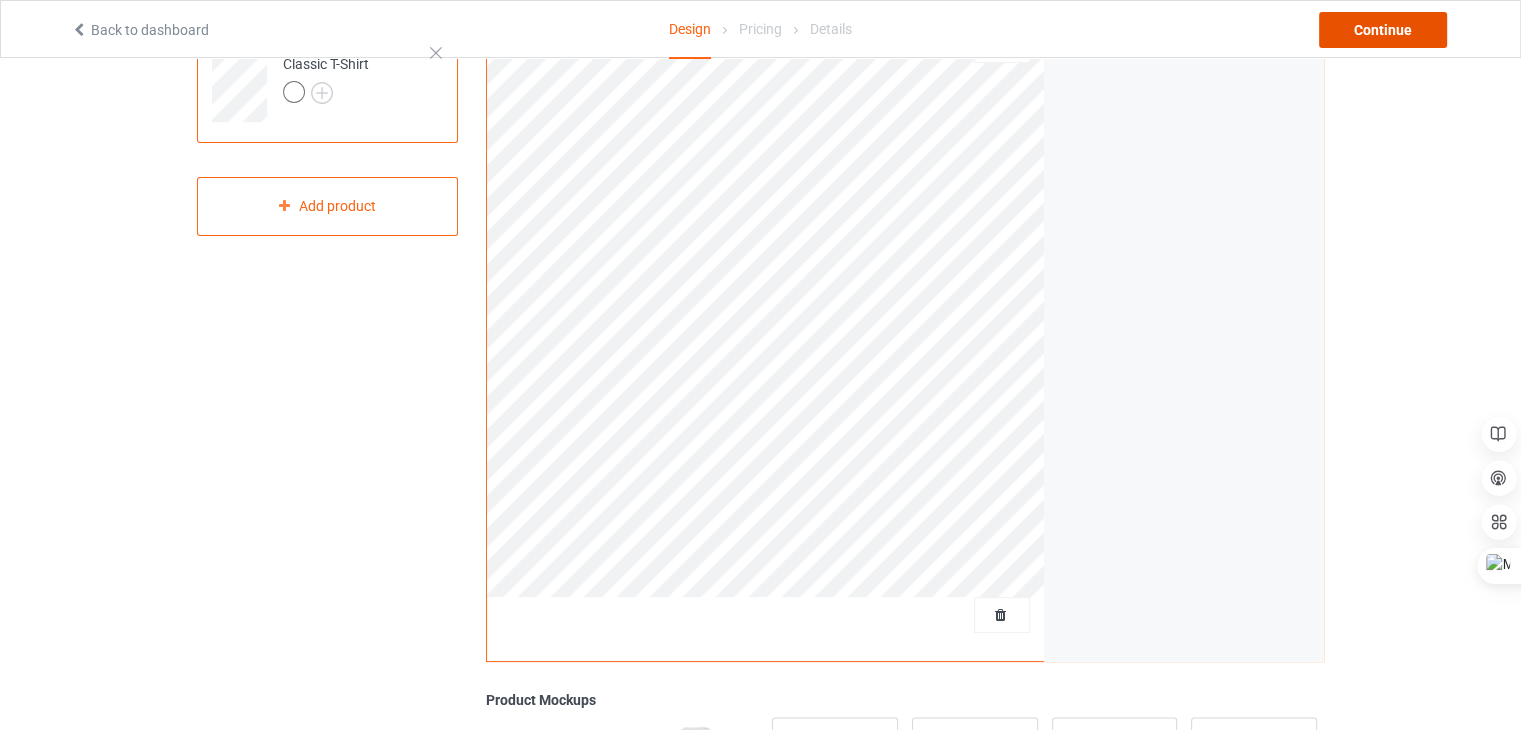 click on "Continue" at bounding box center [1383, 30] 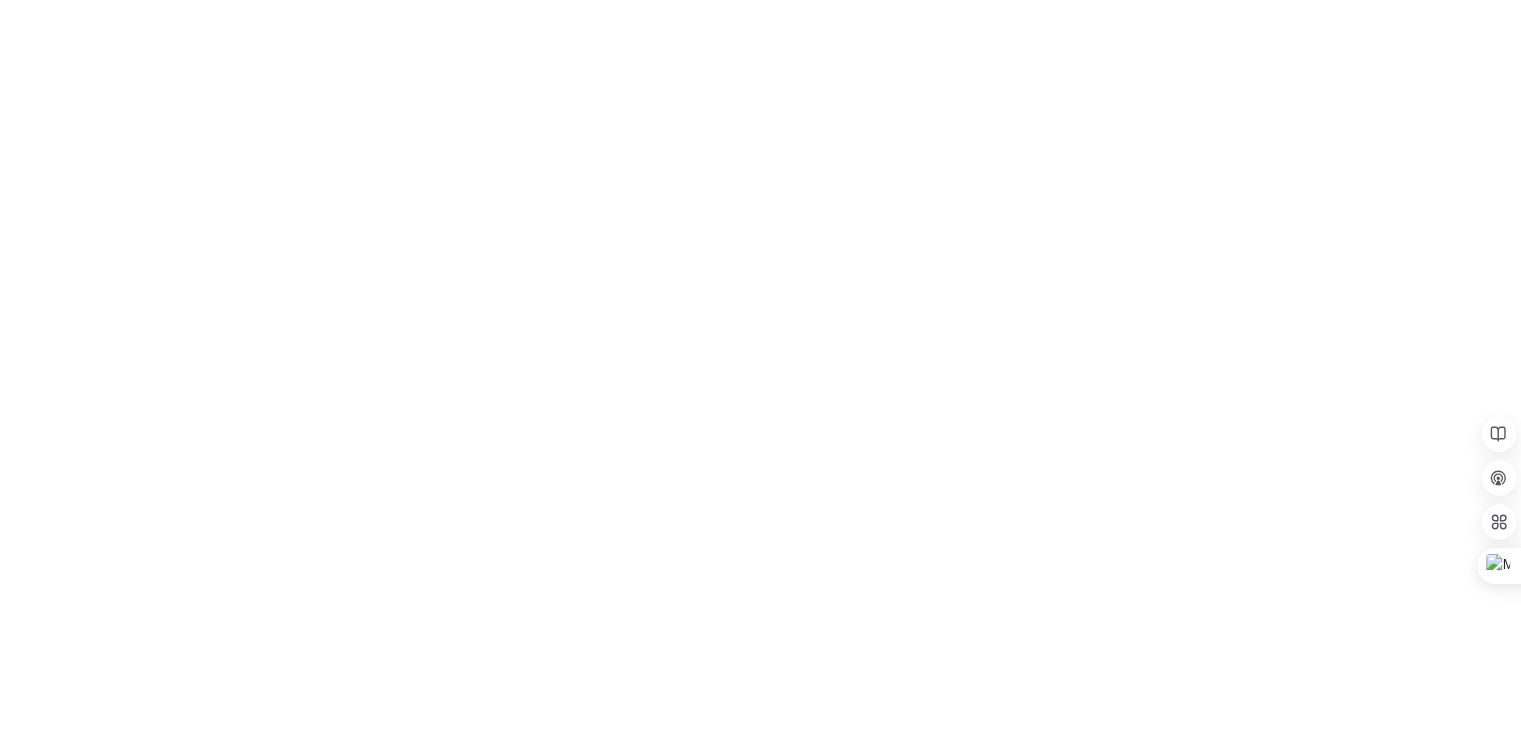 scroll, scrollTop: 0, scrollLeft: 0, axis: both 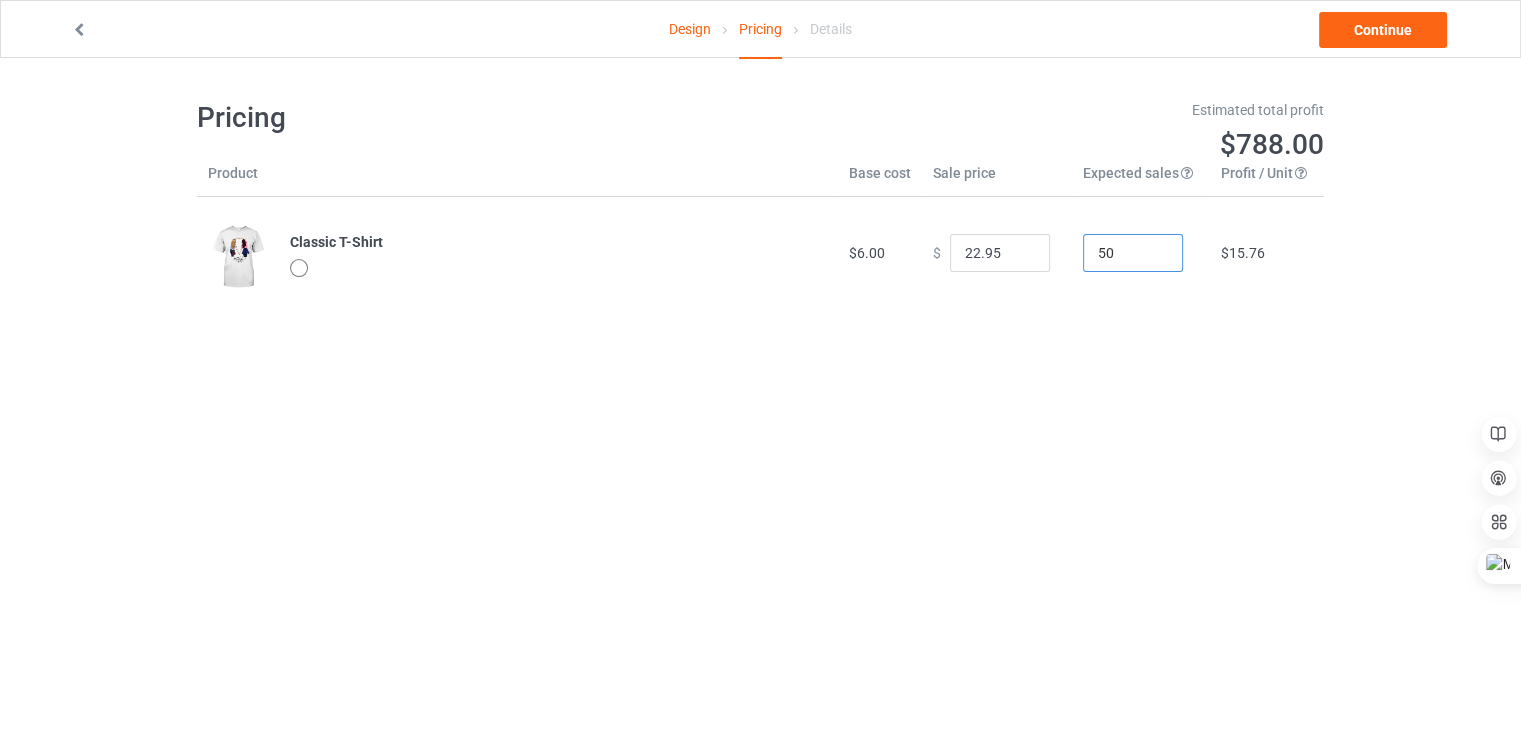 click on "50" at bounding box center [1133, 253] 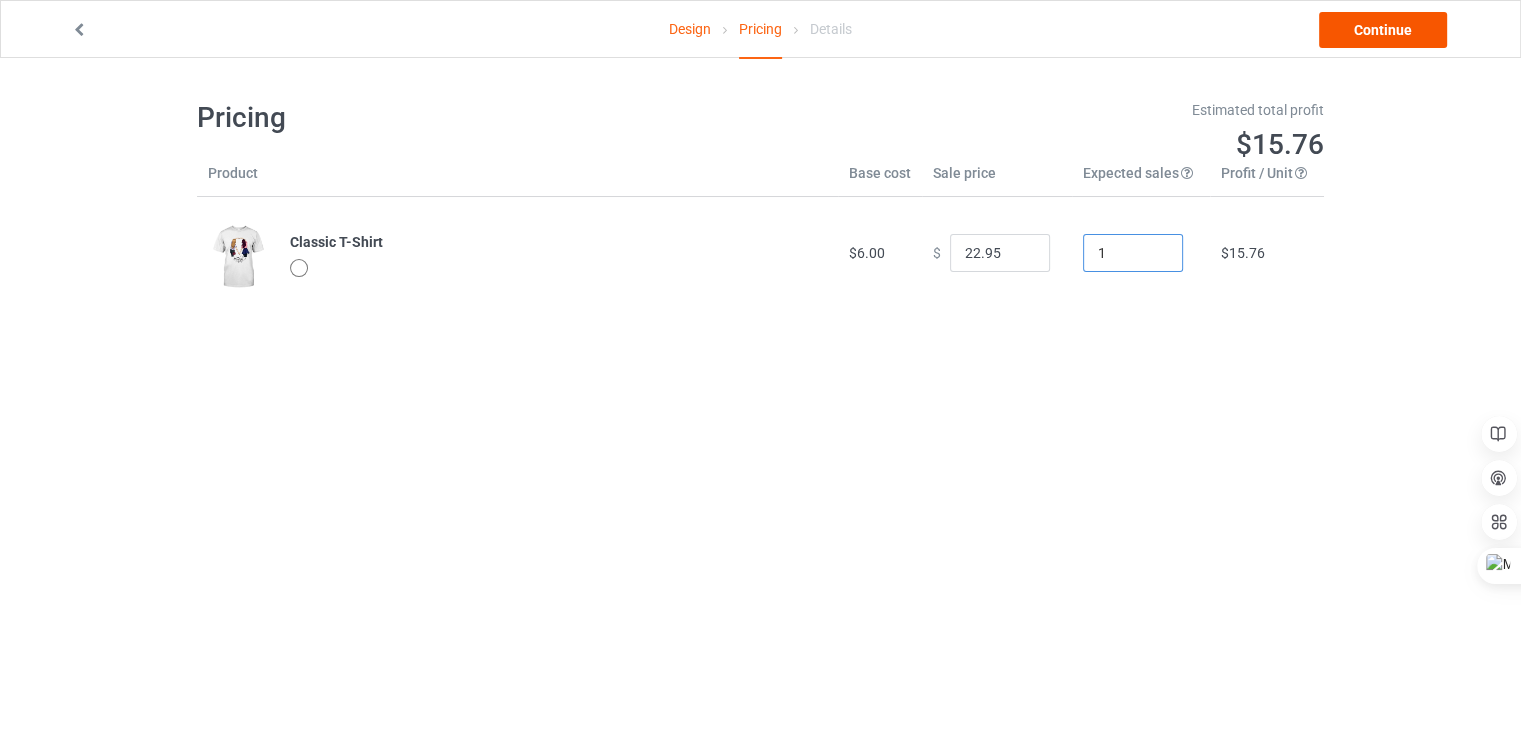 type on "1" 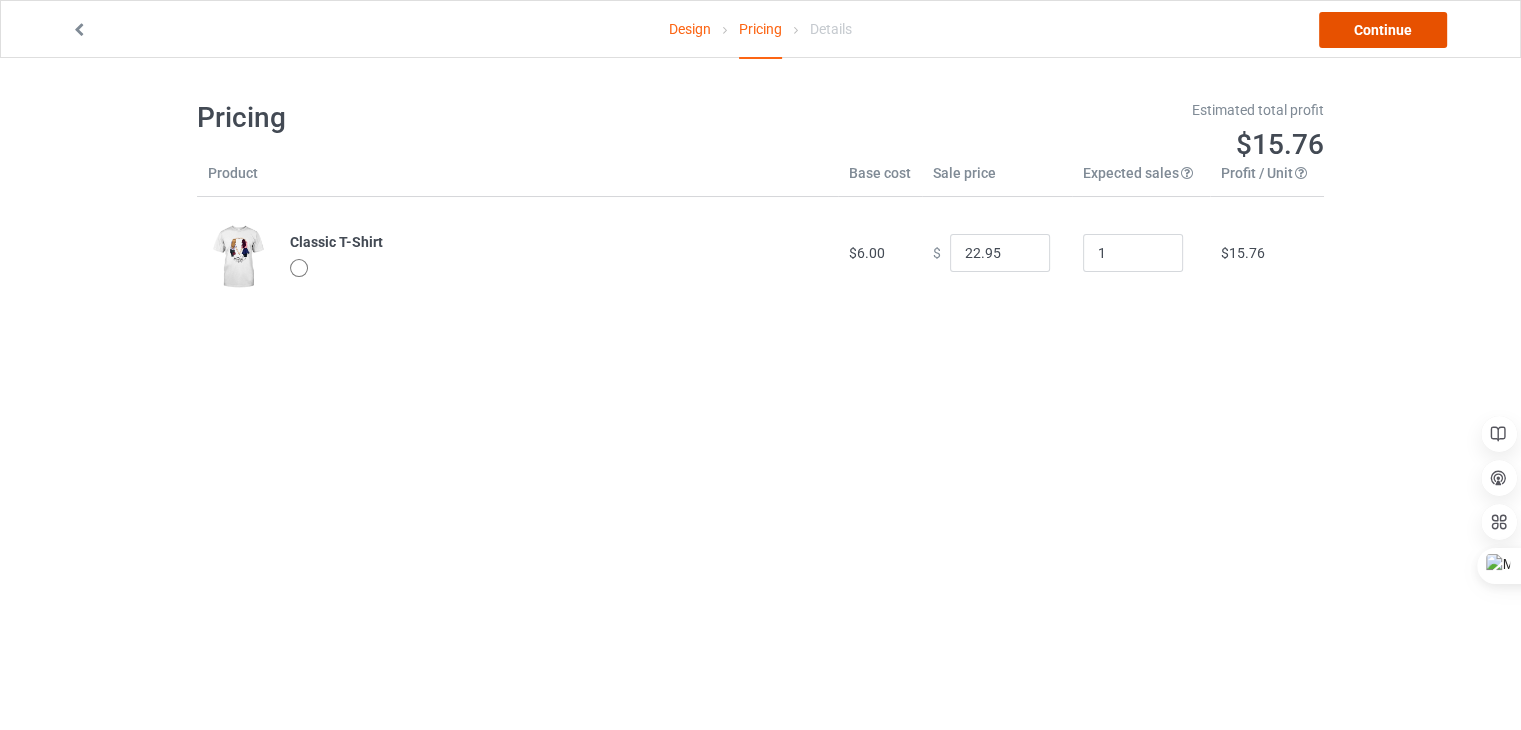 click on "Continue" at bounding box center [1383, 30] 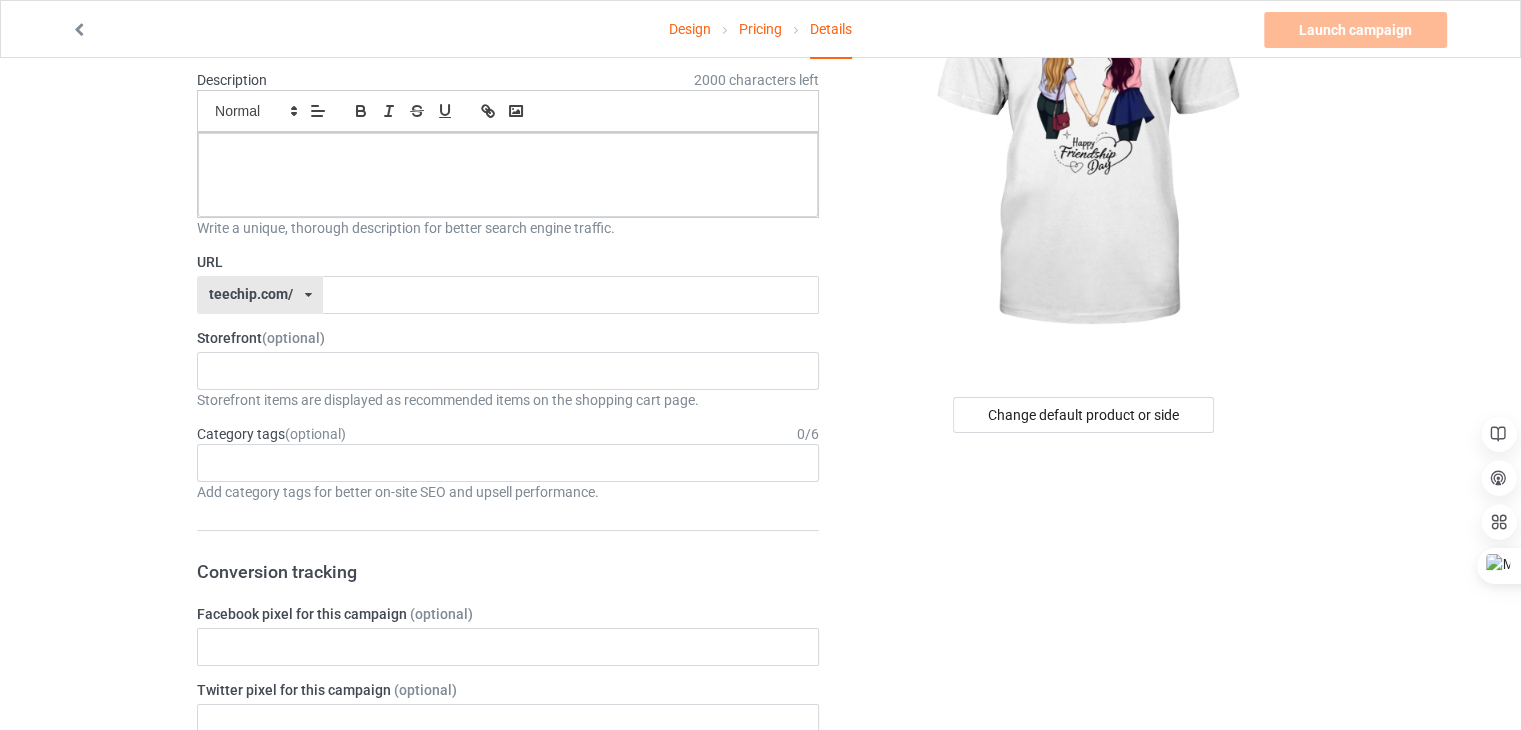scroll, scrollTop: 0, scrollLeft: 0, axis: both 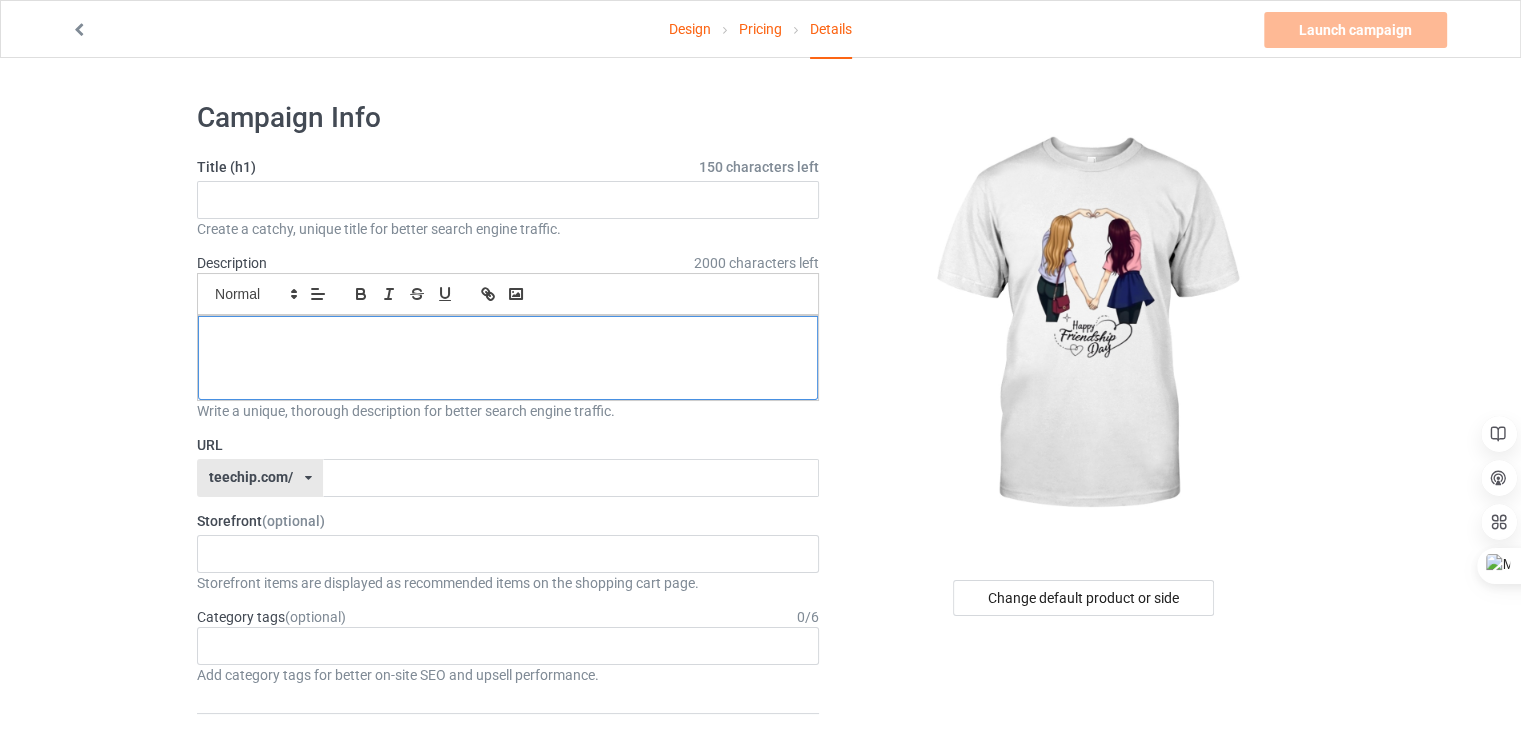 click at bounding box center (508, 358) 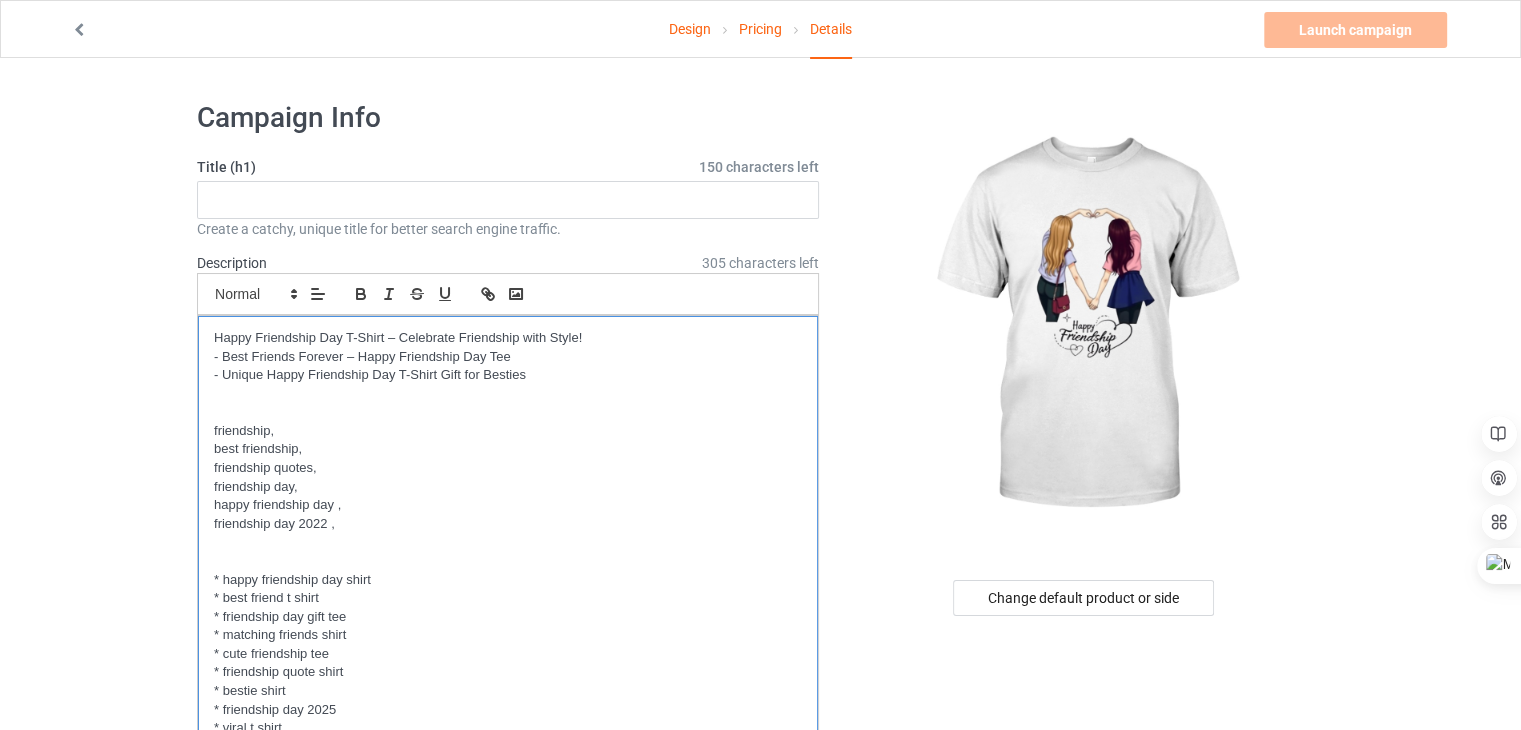 scroll, scrollTop: 0, scrollLeft: 0, axis: both 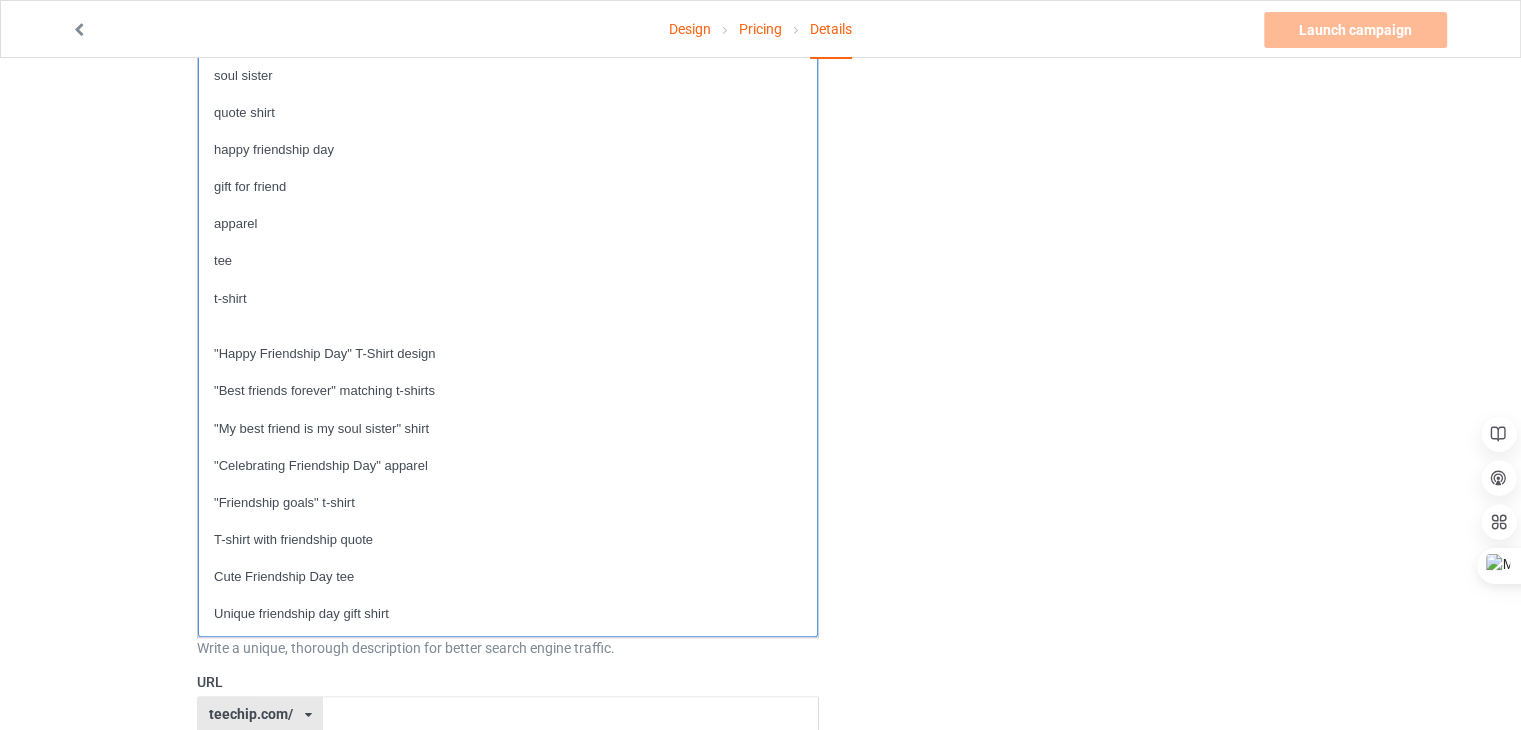 click on "Unique friendship day gift shirt" at bounding box center (508, 614) 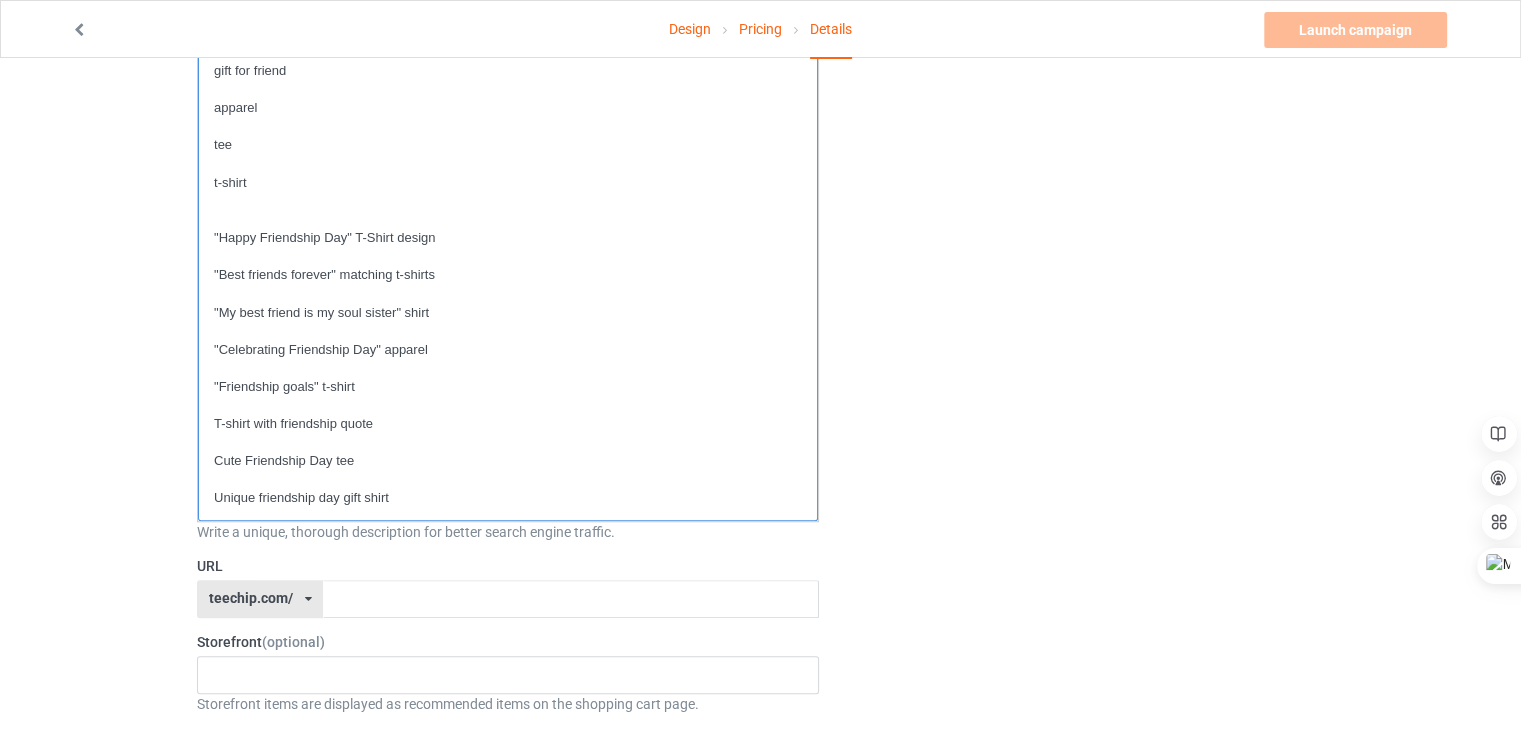 scroll, scrollTop: 1900, scrollLeft: 0, axis: vertical 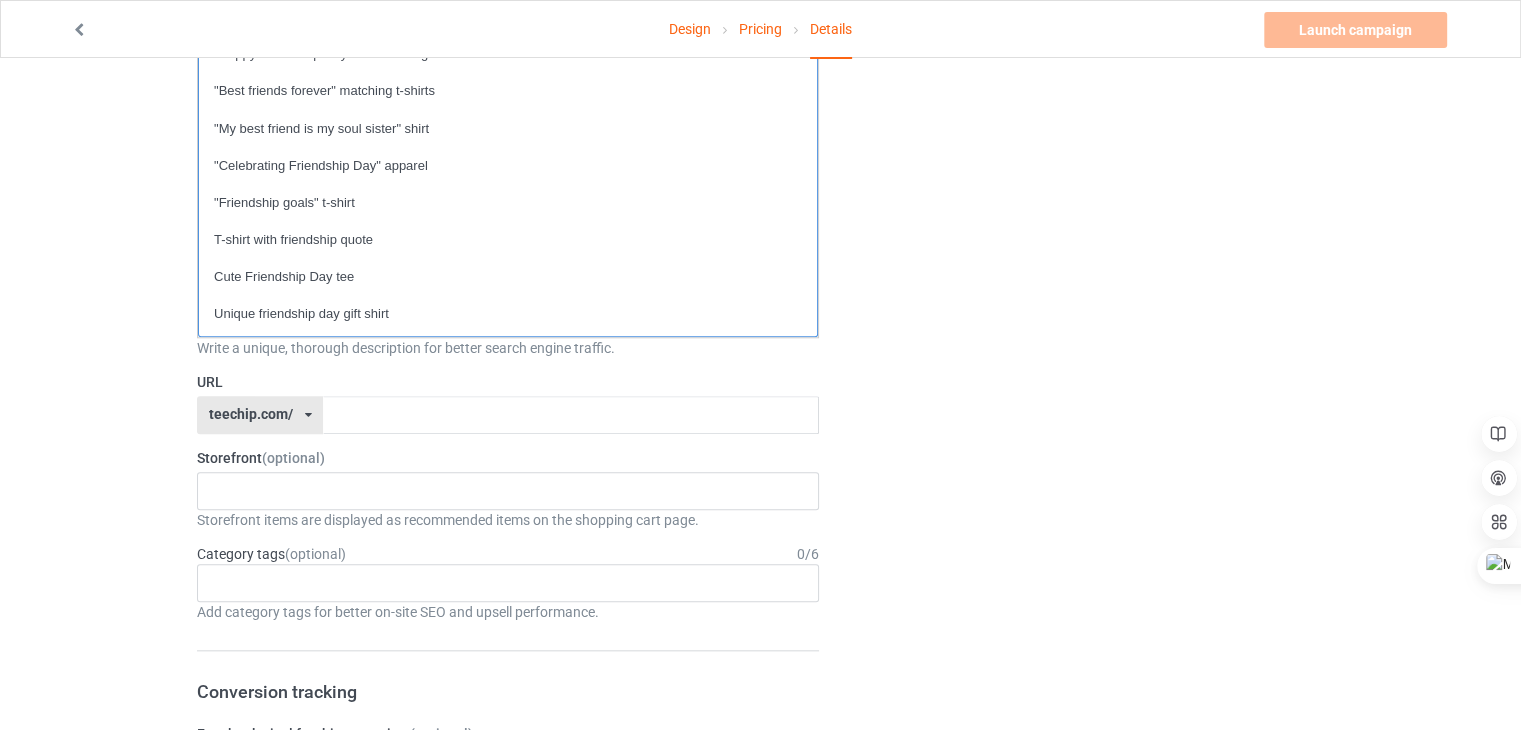 click on "Unique friendship day gift shirt" at bounding box center (508, 314) 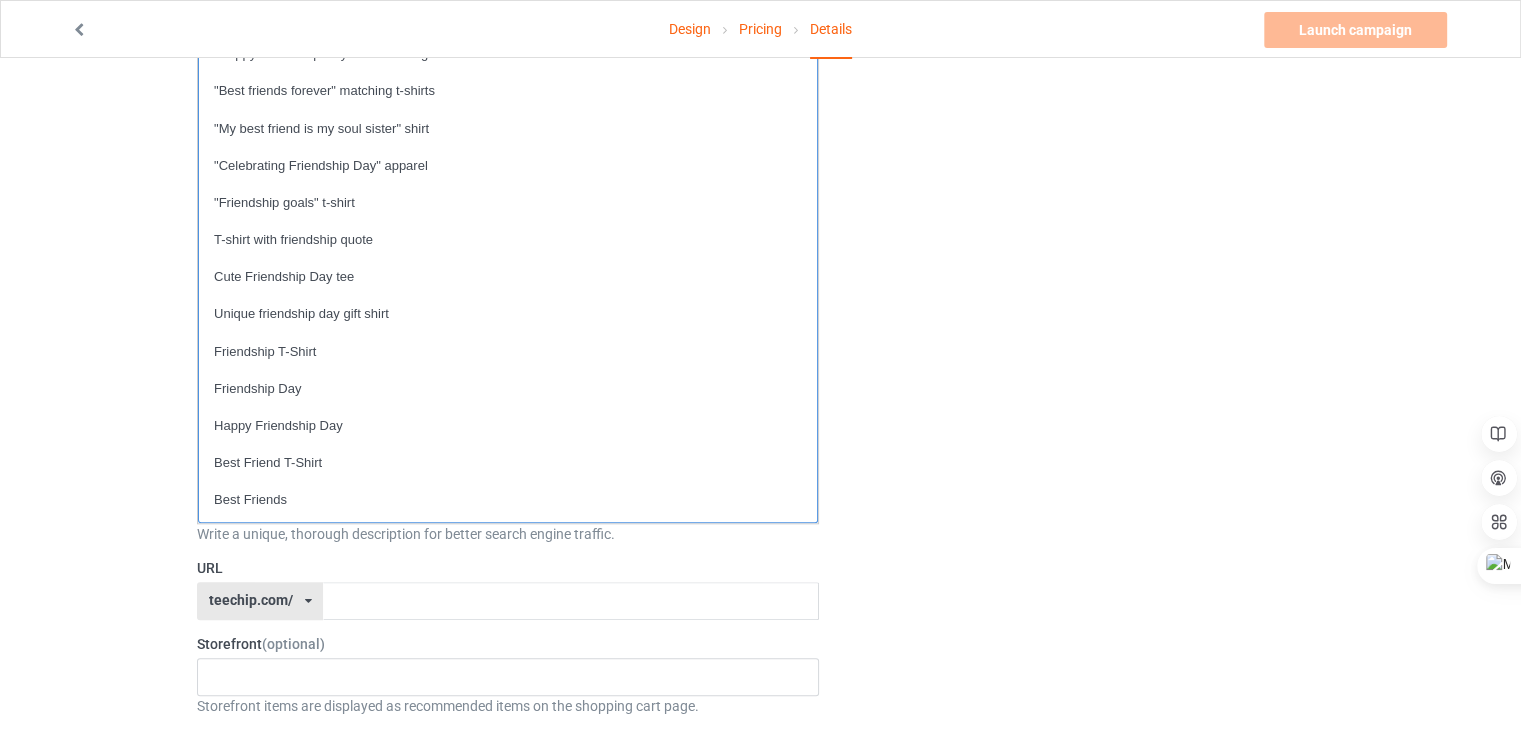 scroll, scrollTop: 0, scrollLeft: 0, axis: both 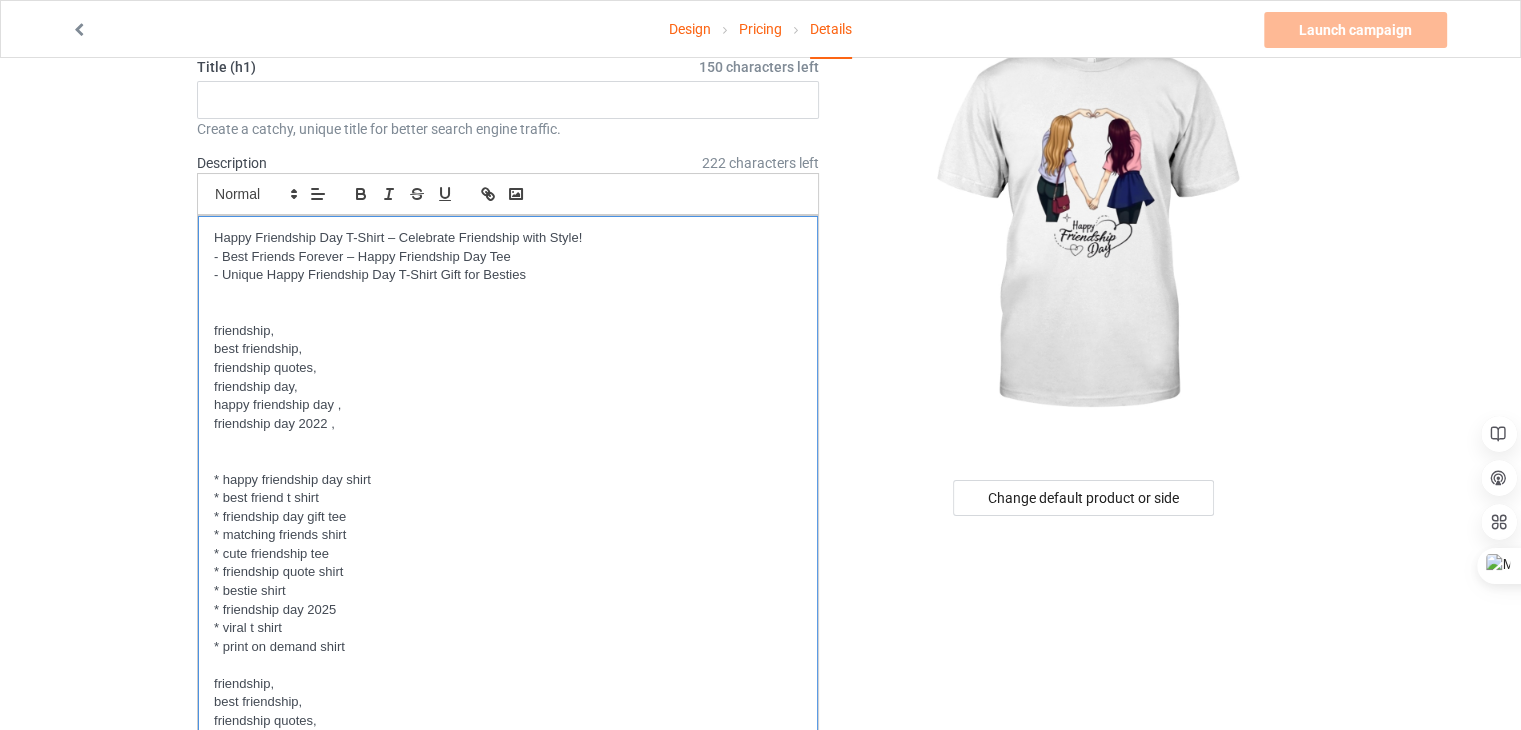 click on "* matching friends shirt" at bounding box center [508, 535] 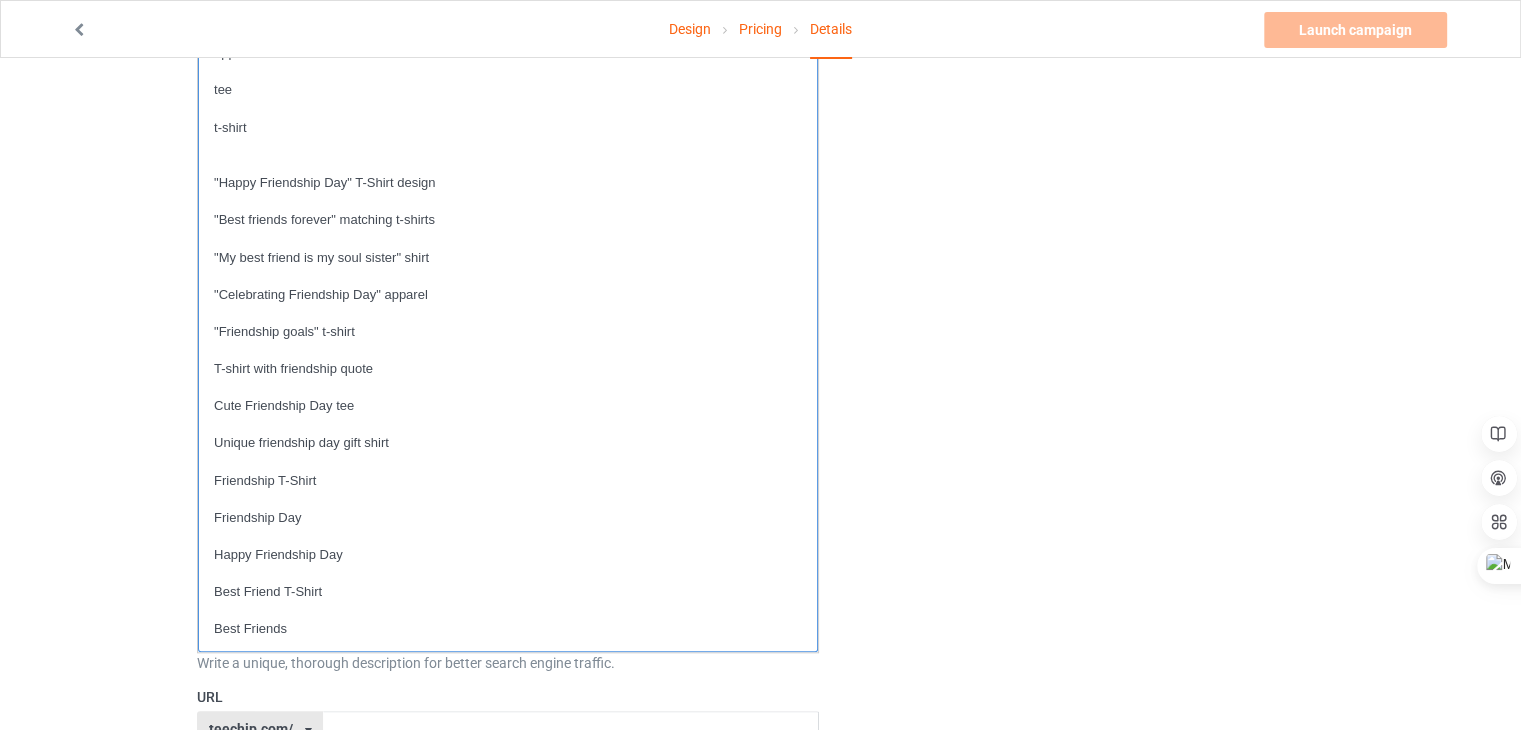 scroll, scrollTop: 2000, scrollLeft: 0, axis: vertical 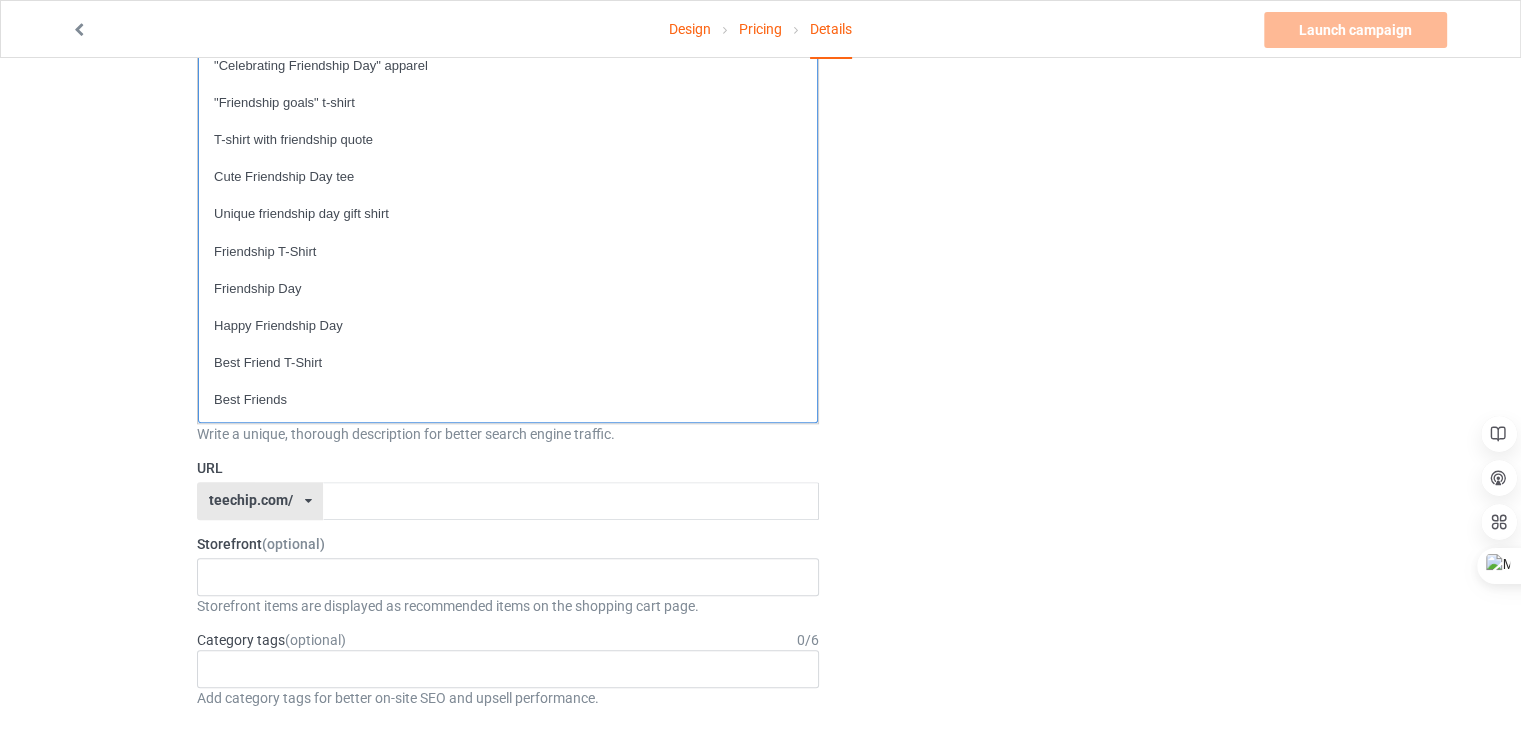 click on "Best Friends" at bounding box center (508, 400) 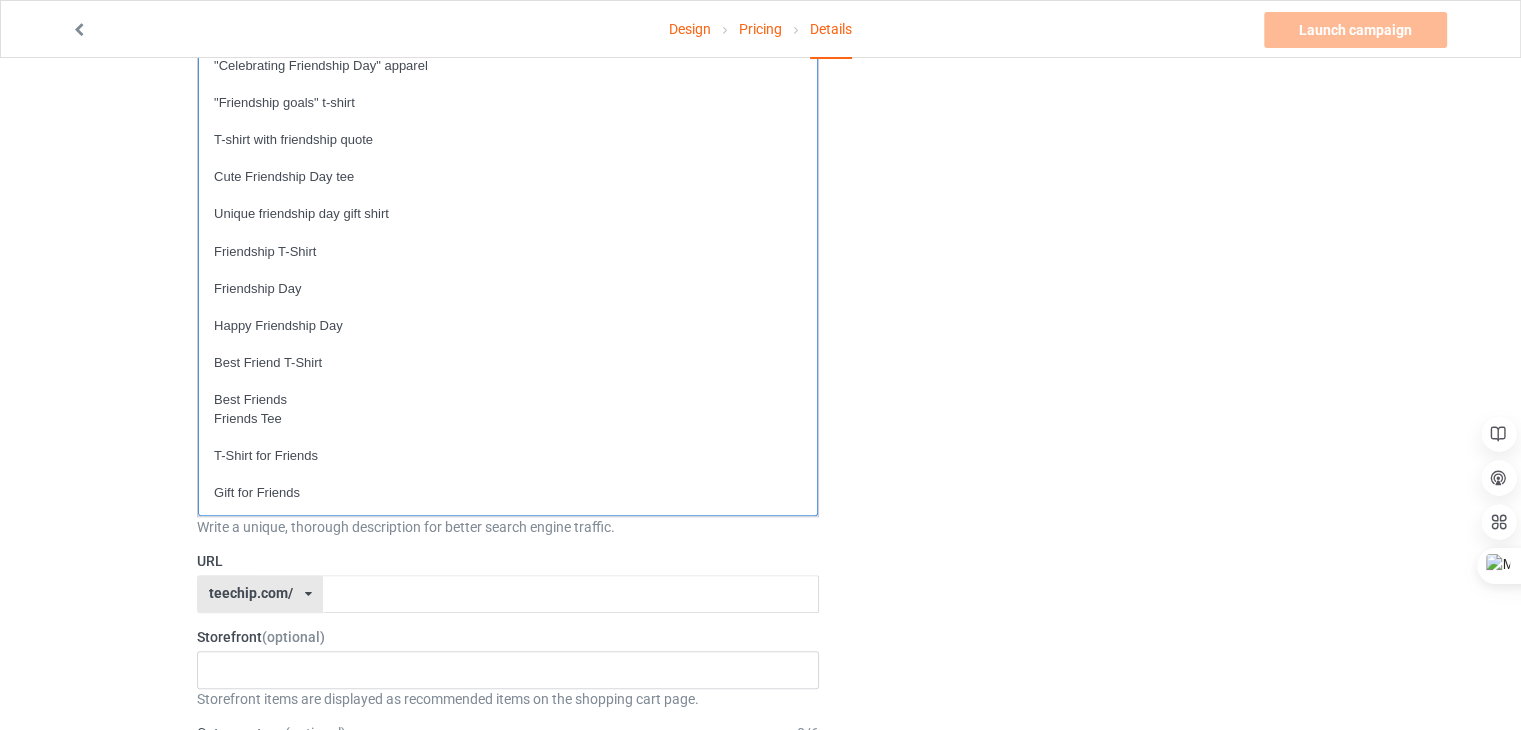 scroll, scrollTop: 0, scrollLeft: 0, axis: both 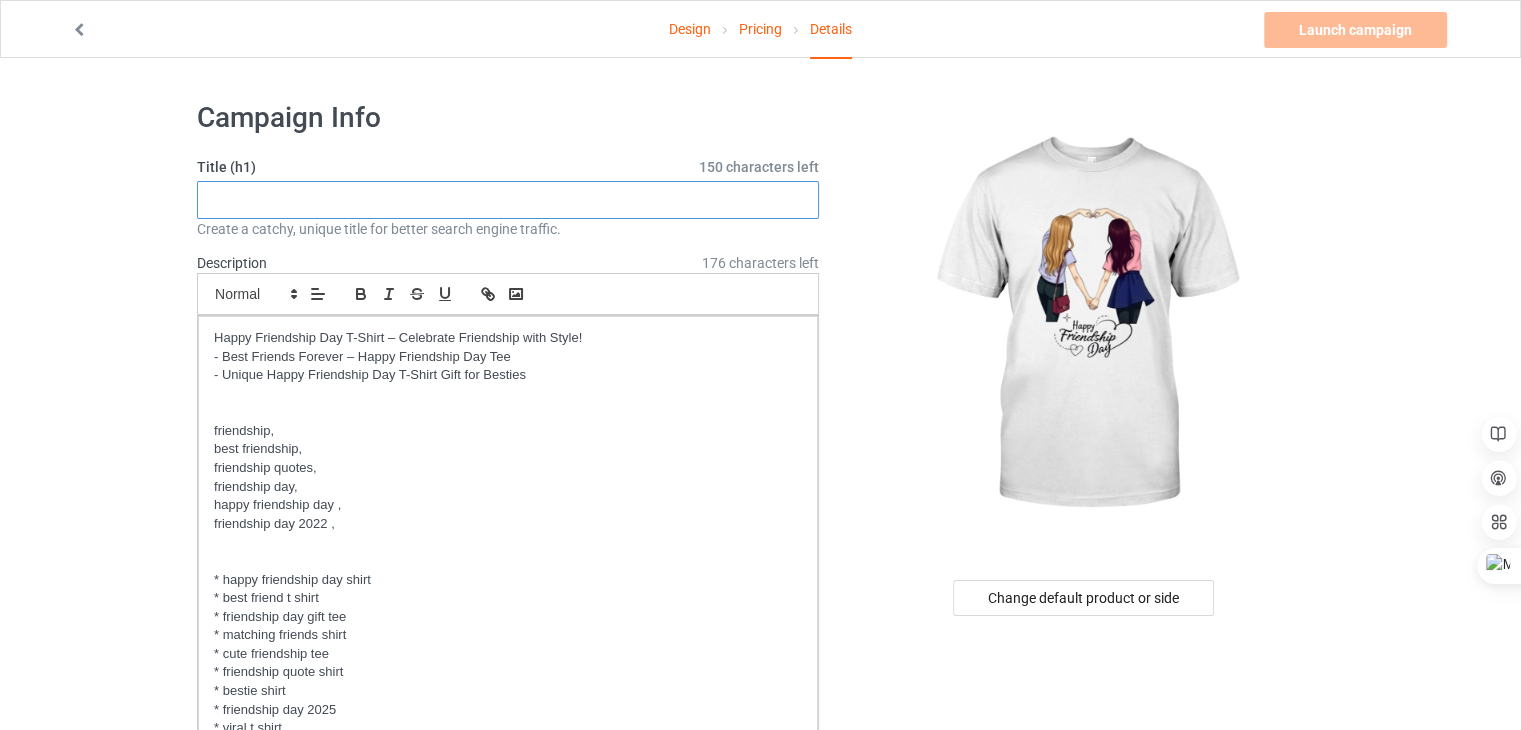 click at bounding box center (508, 200) 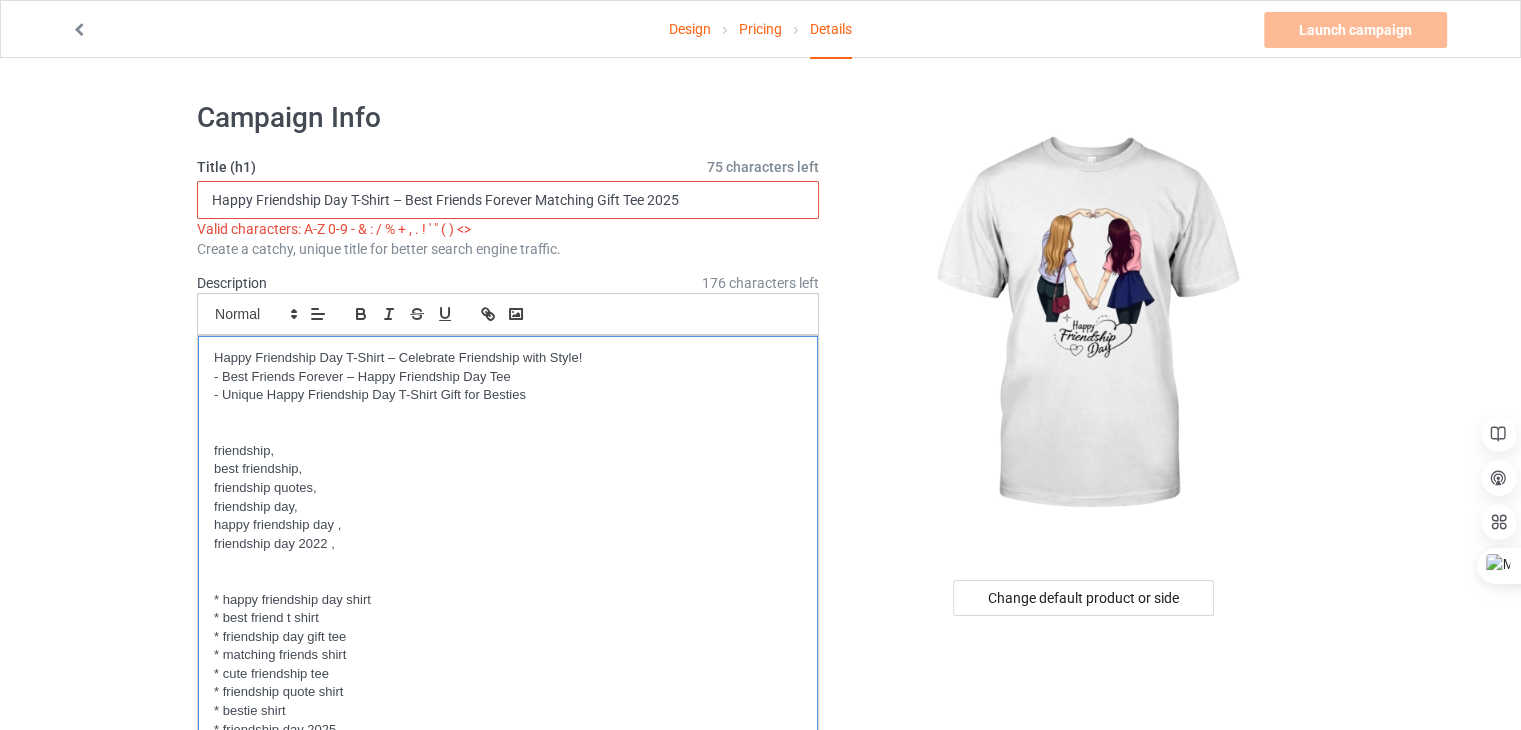 click on "Happy Friendship Day T-Shirt – Celebrate Friendship with Style! - Best Friends Forever – Happy Friendship Day Tee - Unique Happy Friendship Day T-Shirt Gift for Besties  friendship,         best friendship,      friendship quotes,     friendship day,       happy friendship day ,   friendship day 2022 ,   * happy friendship day shirt * best friend t shirt * friendship day gift tee * matching friends shirt * cute friendship tee * friendship quote shirt * bestie shirt * friendship day 2025 * viral t shirt * print on demand shirt friendship,         best friendship,      friendship quotes,     friendship day,       happy friendship day ,   friendship day 2022 ,   **Other High-Value Keywords:** - friendship forever  - true friend  - good friend  - bff quotes  - best friends t-shirt - friends forever shirt - friendship day t-shirt - friendship love - matching friends t-shirts - gift for best friend - celebration friendship day - friendship gift" at bounding box center (508, 1436) 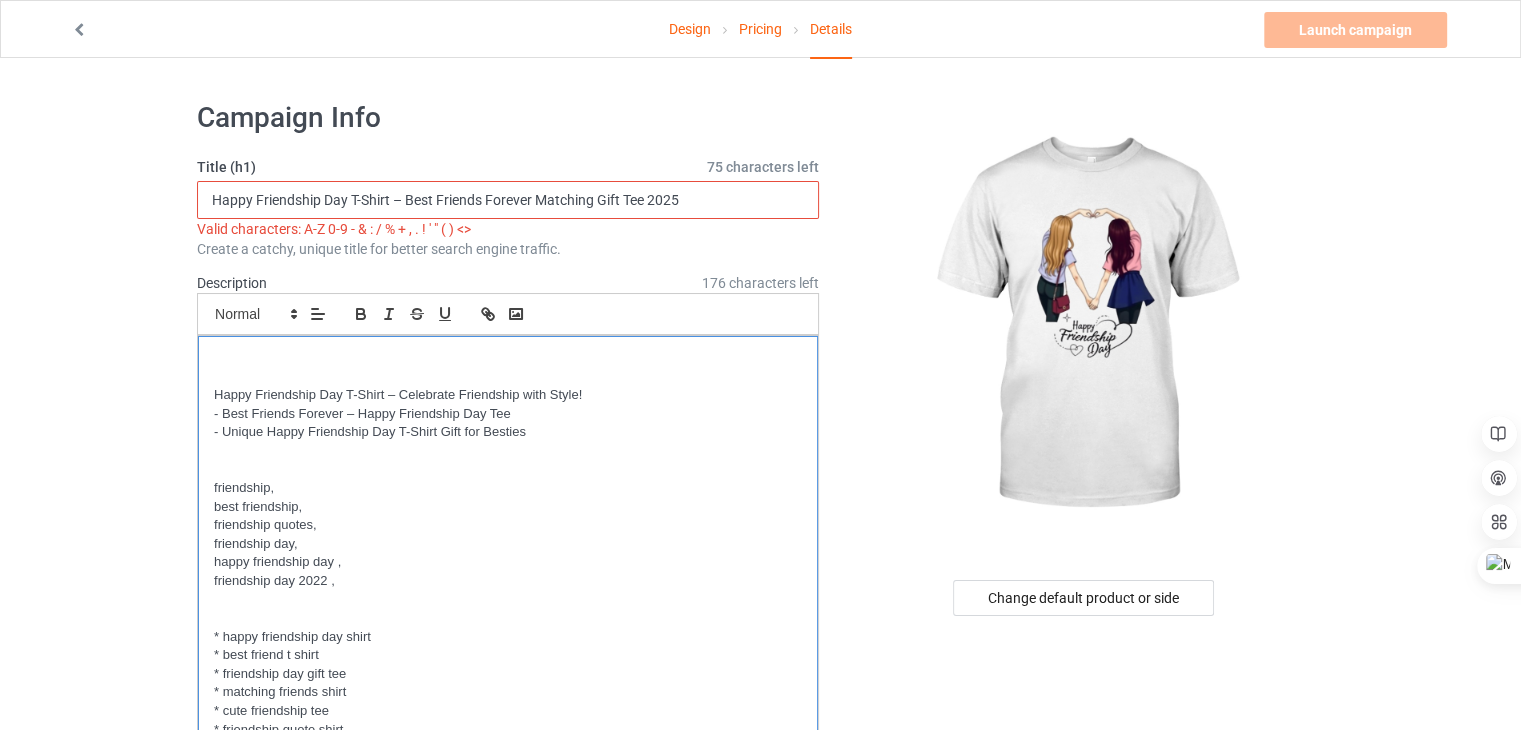 click at bounding box center (508, 358) 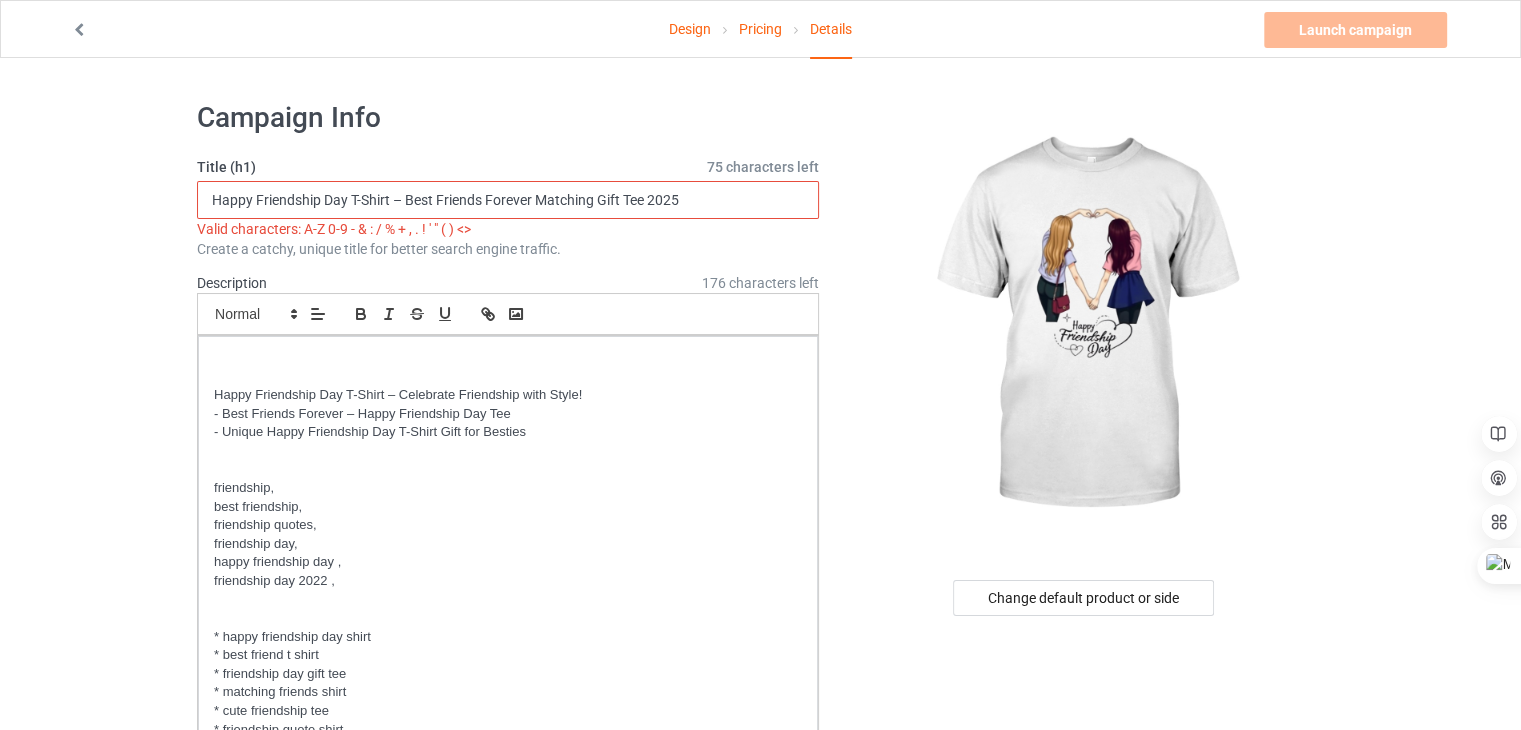 scroll, scrollTop: 1088, scrollLeft: 0, axis: vertical 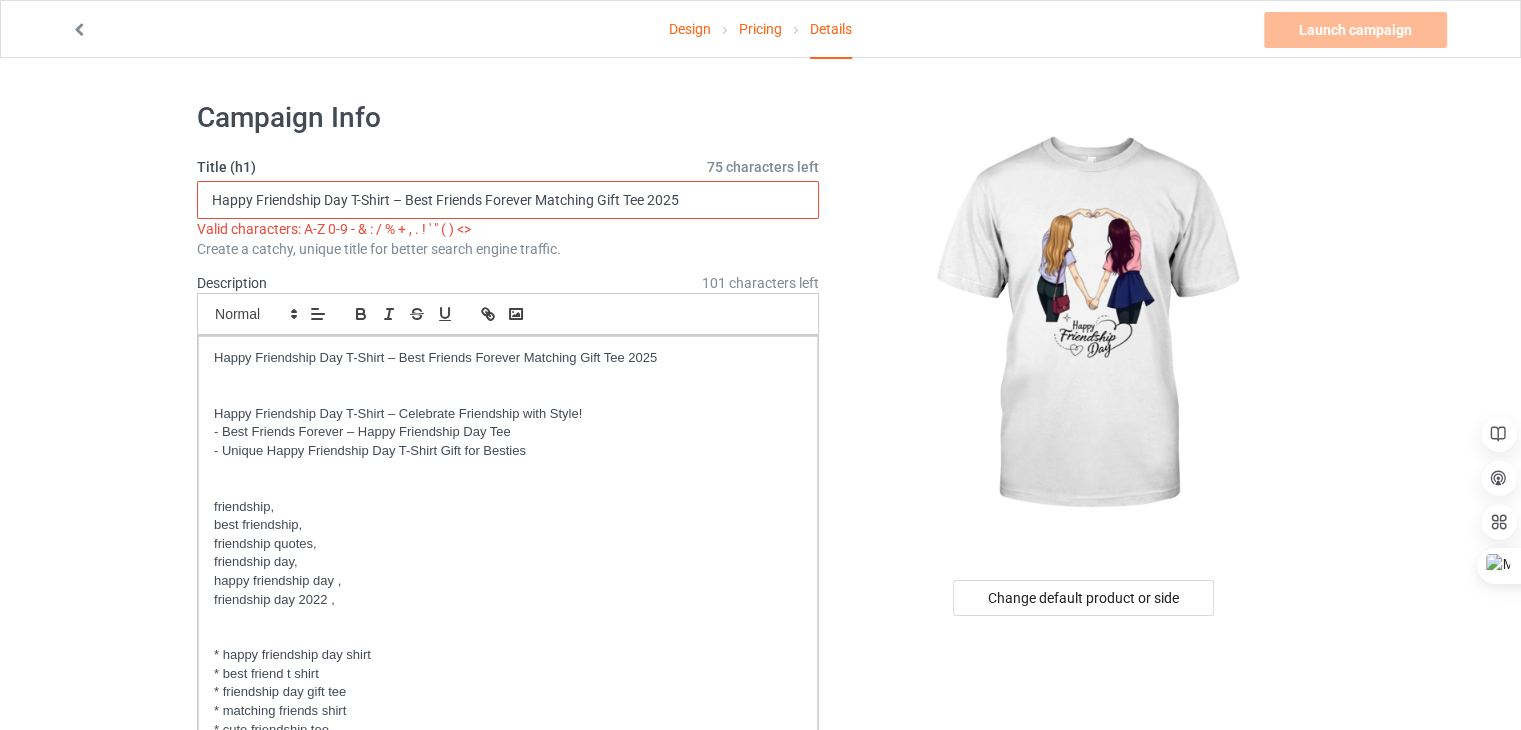 click on "Happy Friendship Day T-Shirt – Best Friends Forever Matching Gift Tee 2025" at bounding box center (508, 200) 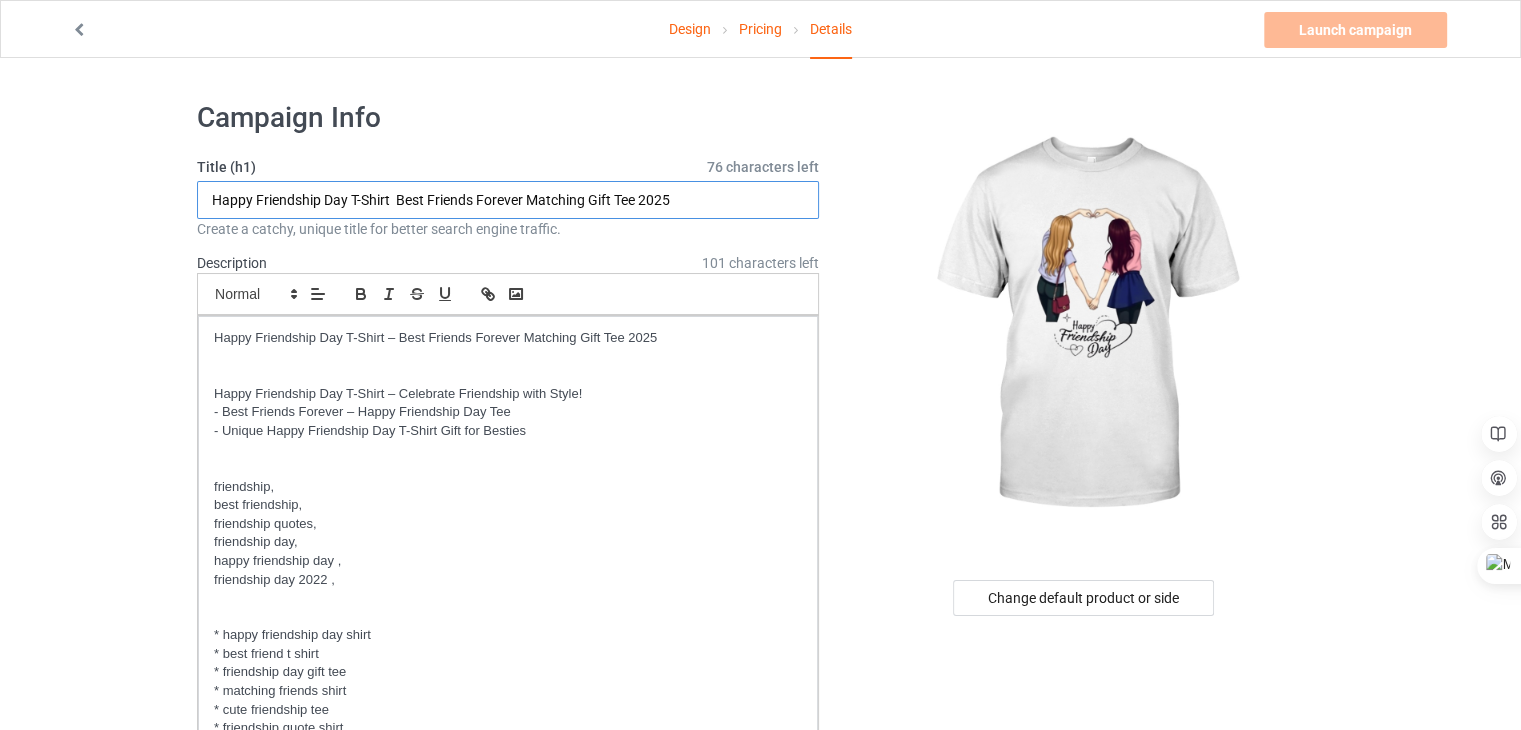 type on "Happy Friendship Day T-Shirt  Best Friends Forever Matching Gift Tee 2025" 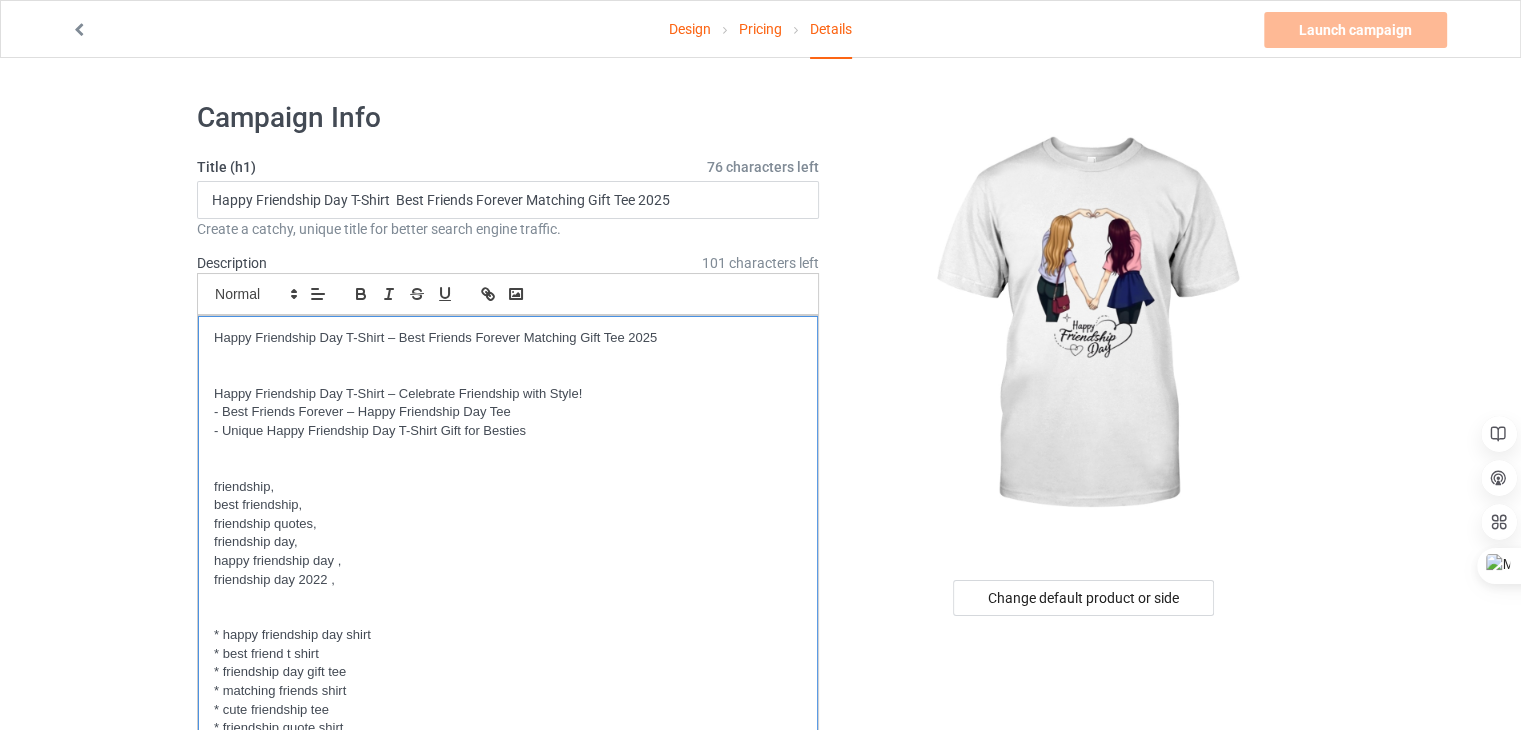 click on "Happy Friendship Day T-Shirt – Best Friends Forever Matching Gift Tee 2025" at bounding box center (508, 338) 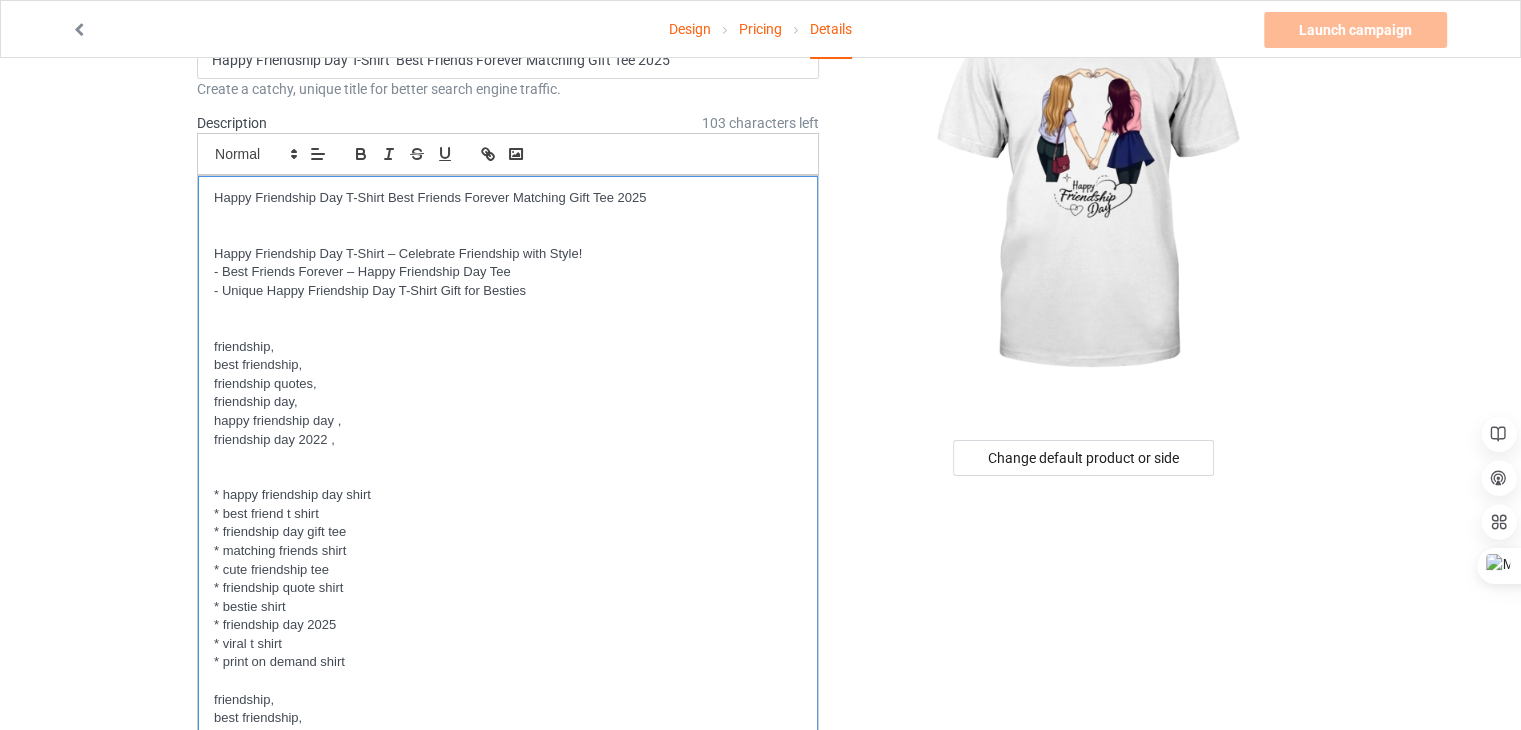 scroll, scrollTop: 0, scrollLeft: 0, axis: both 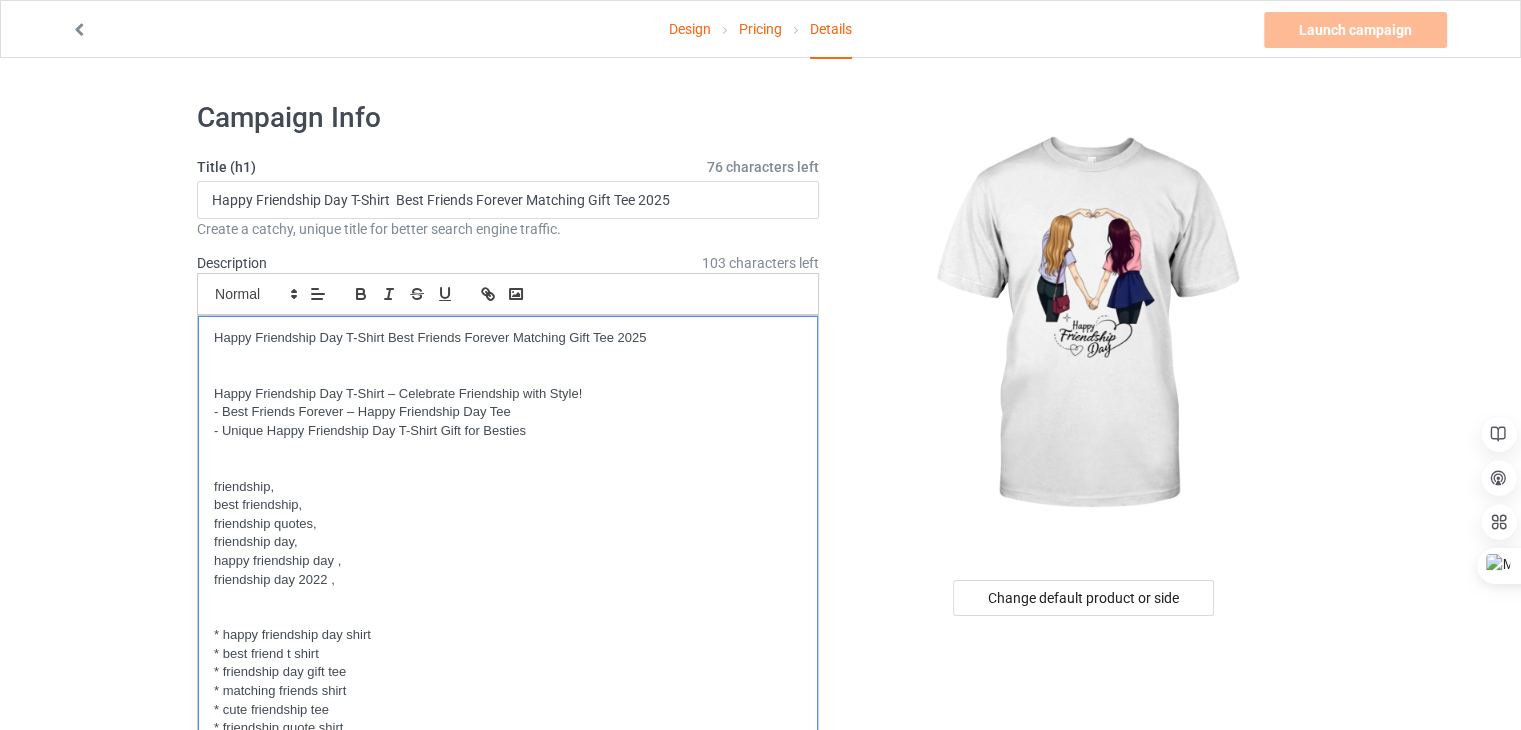 drag, startPoint x: 668, startPoint y: 341, endPoint x: 216, endPoint y: 338, distance: 452.00995 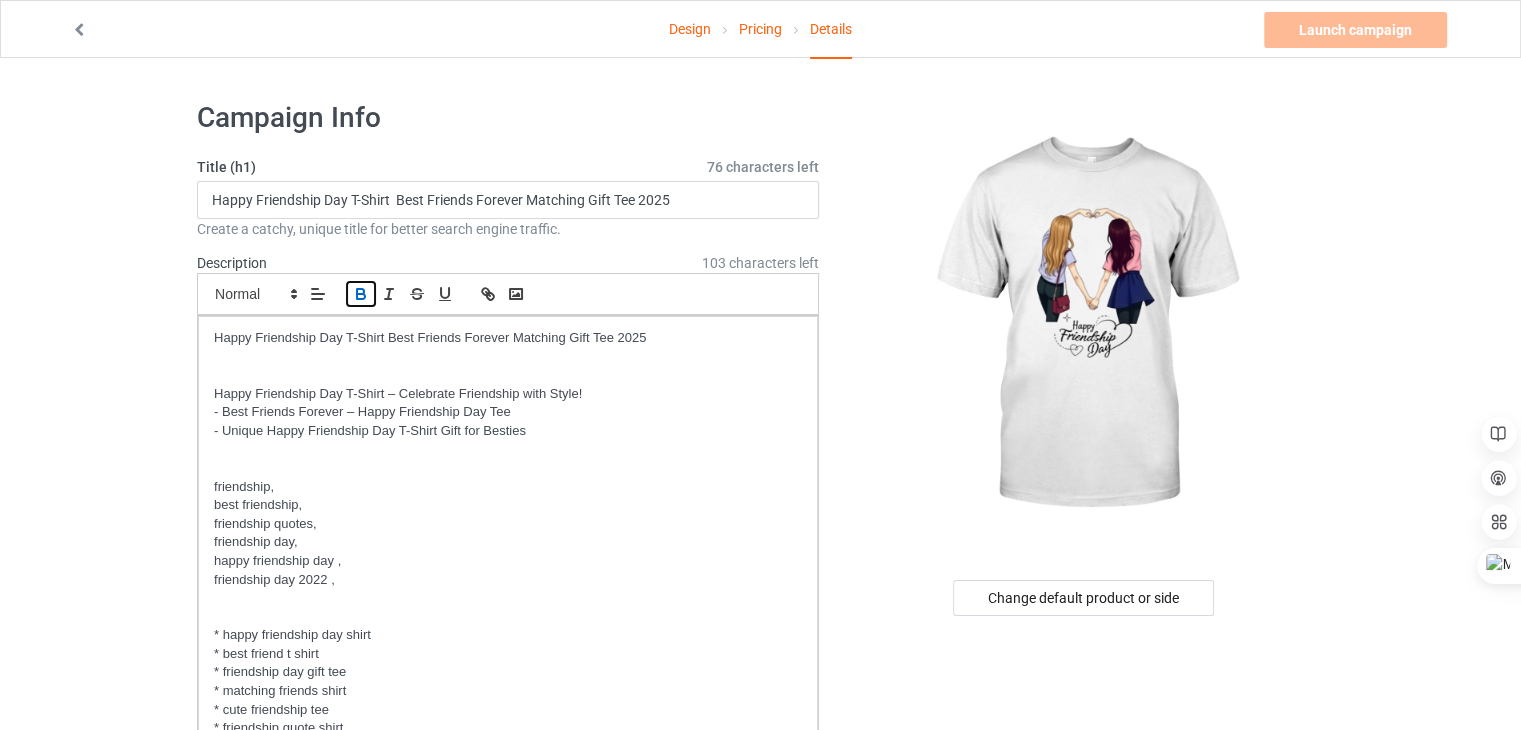 click 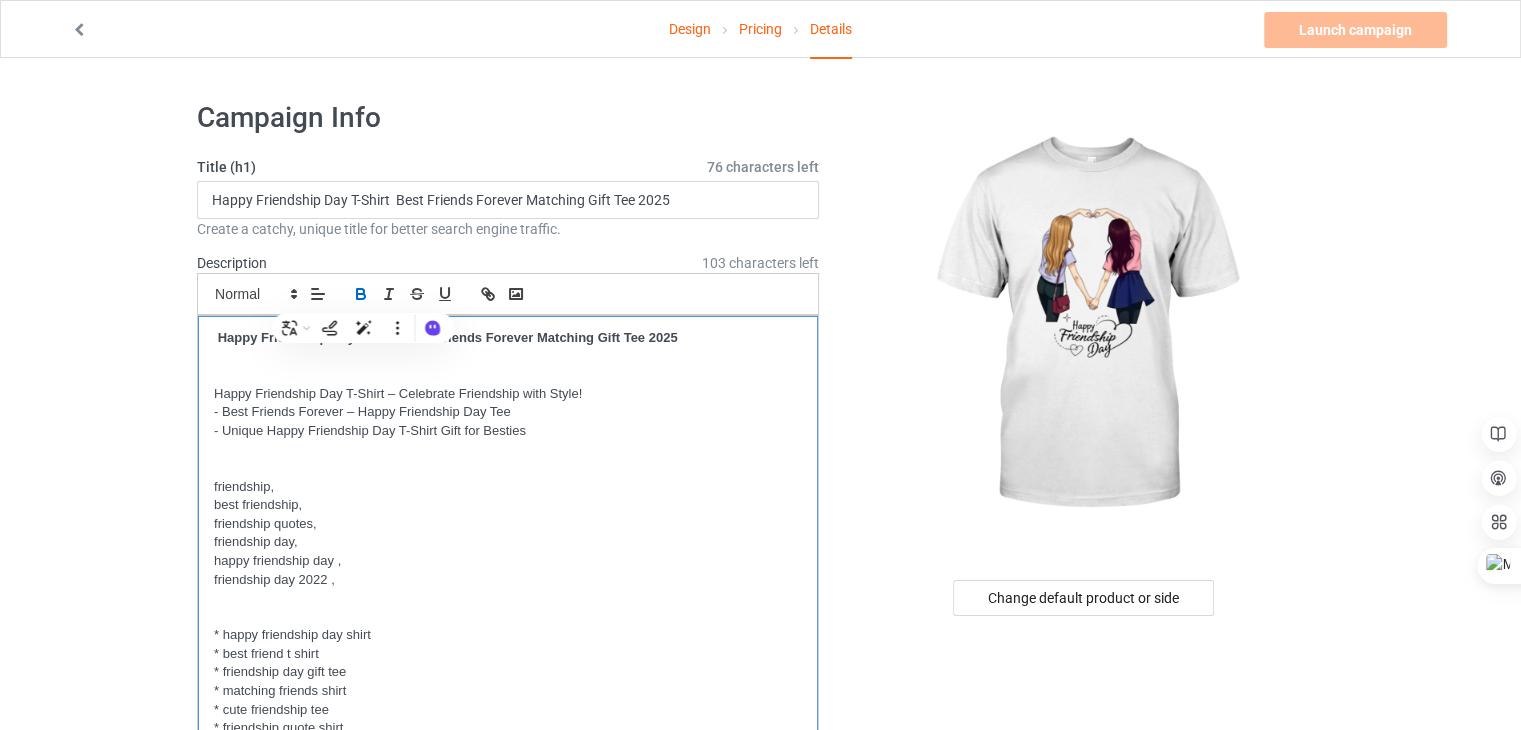 click on "best friendship," at bounding box center (508, 505) 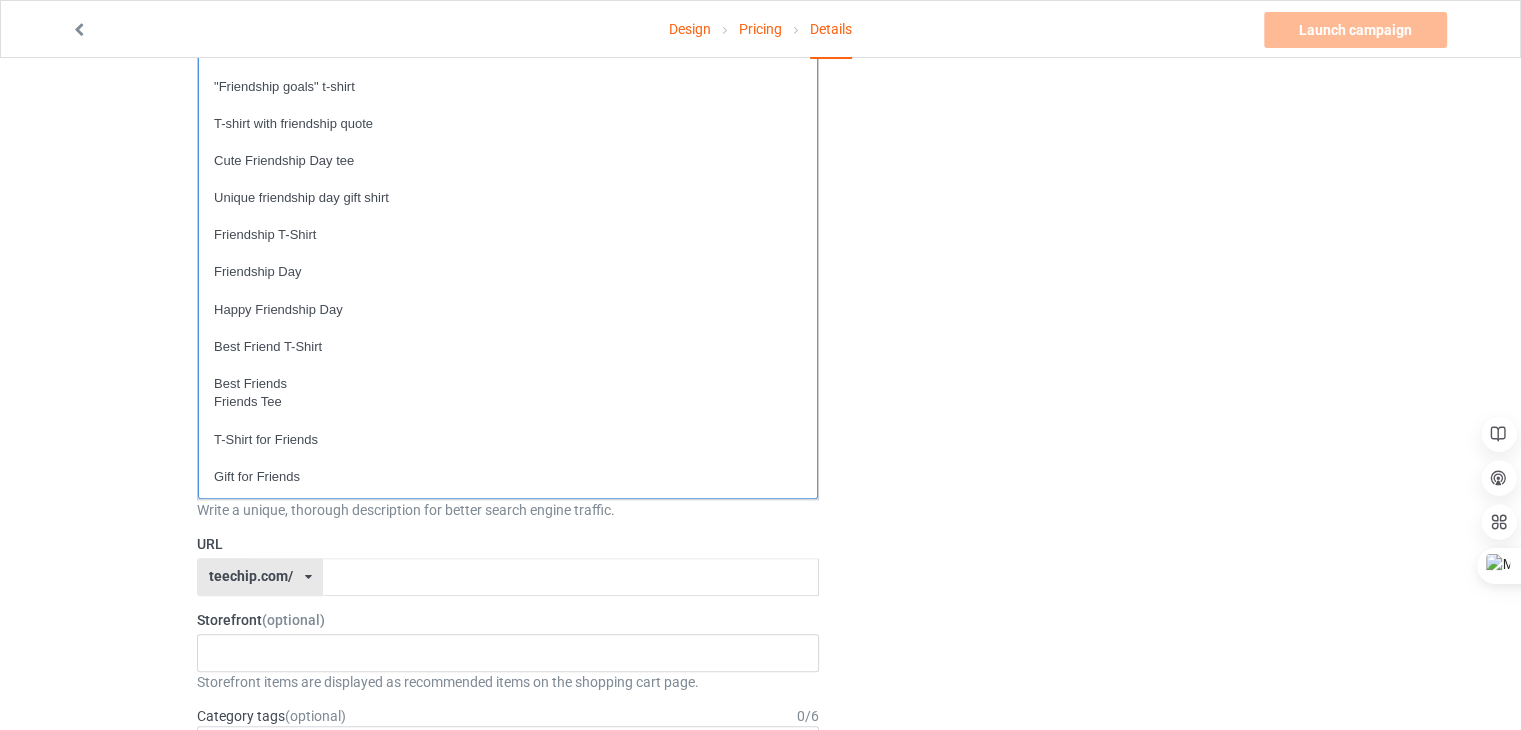 scroll, scrollTop: 2200, scrollLeft: 0, axis: vertical 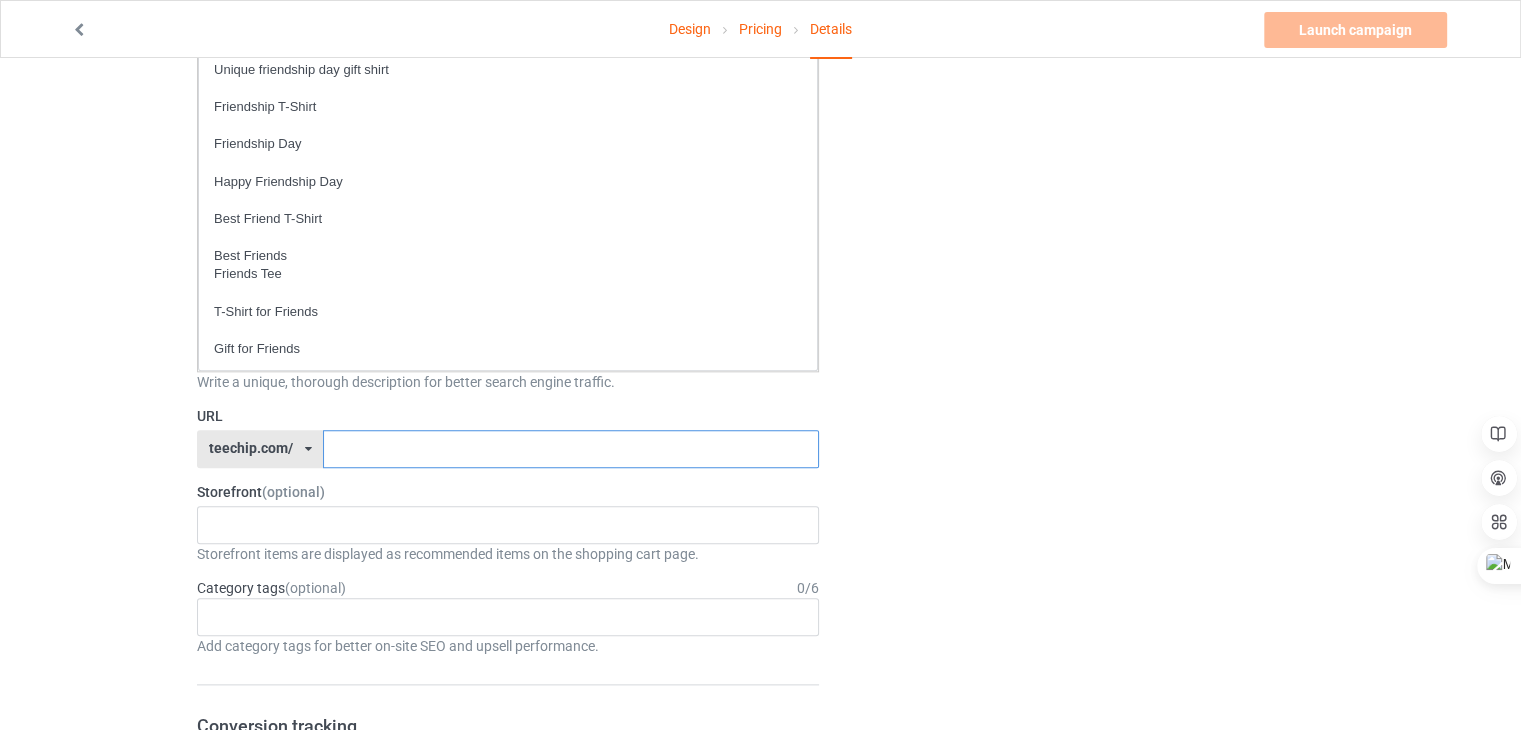 click at bounding box center [570, 449] 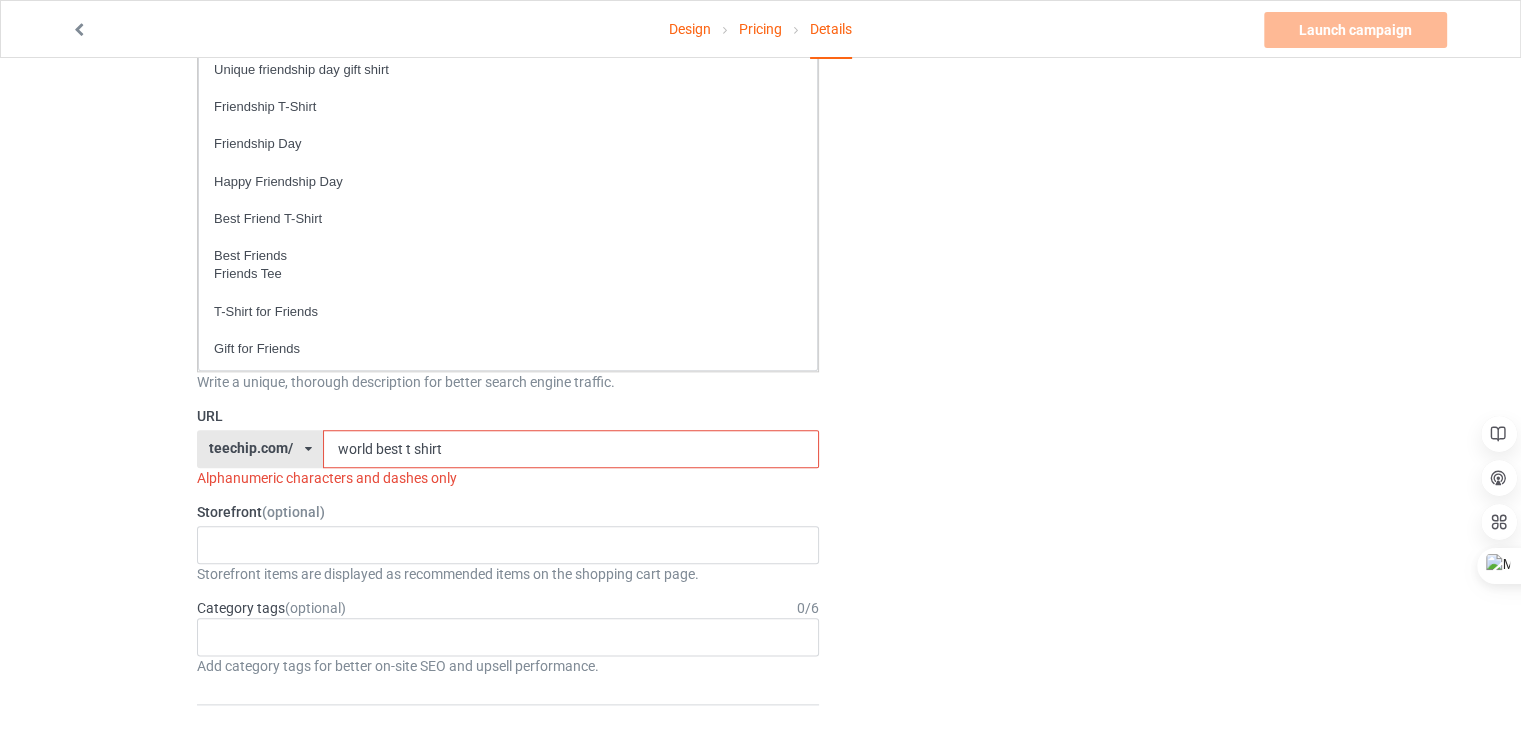 click on "world best t shirt" at bounding box center [570, 449] 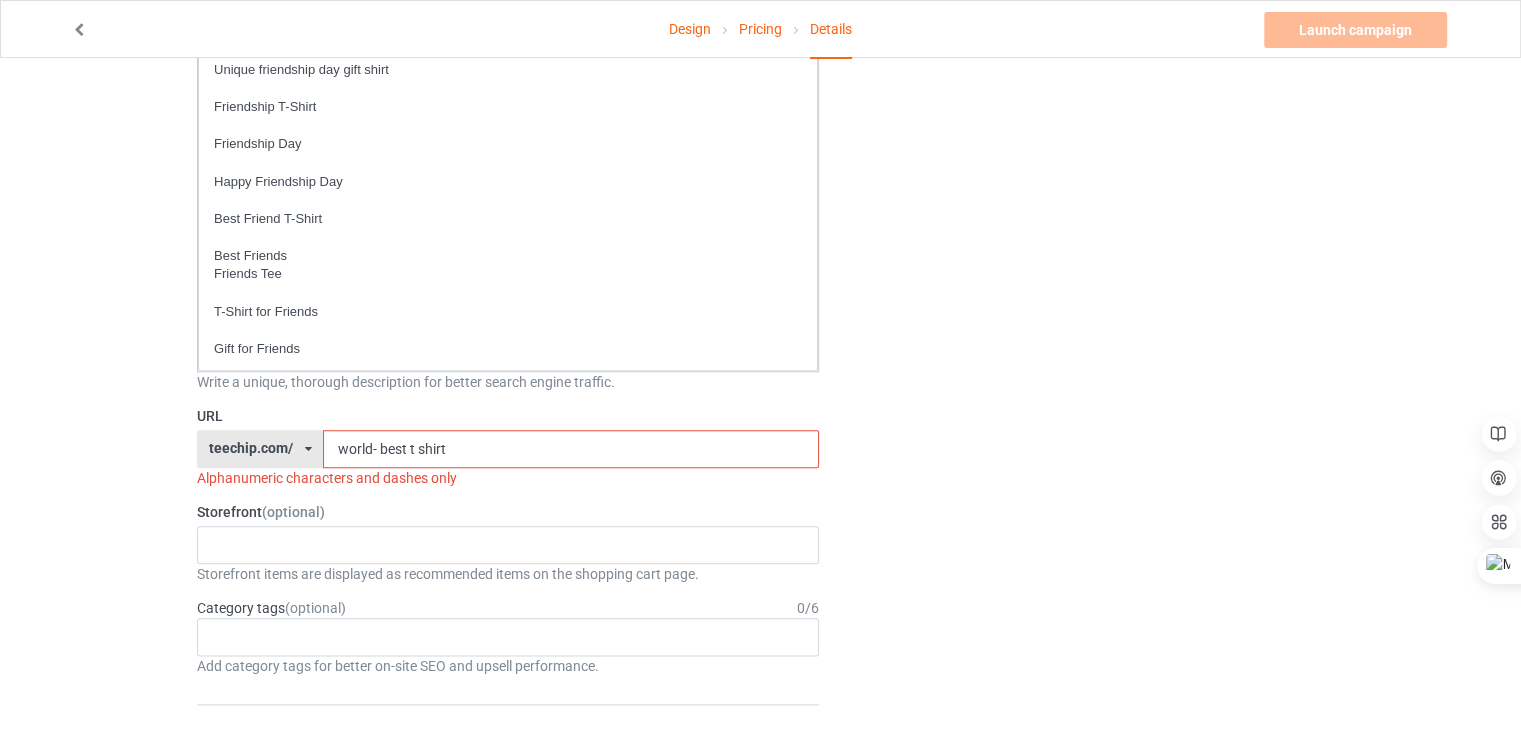 click on "world- best t shirt" at bounding box center [570, 449] 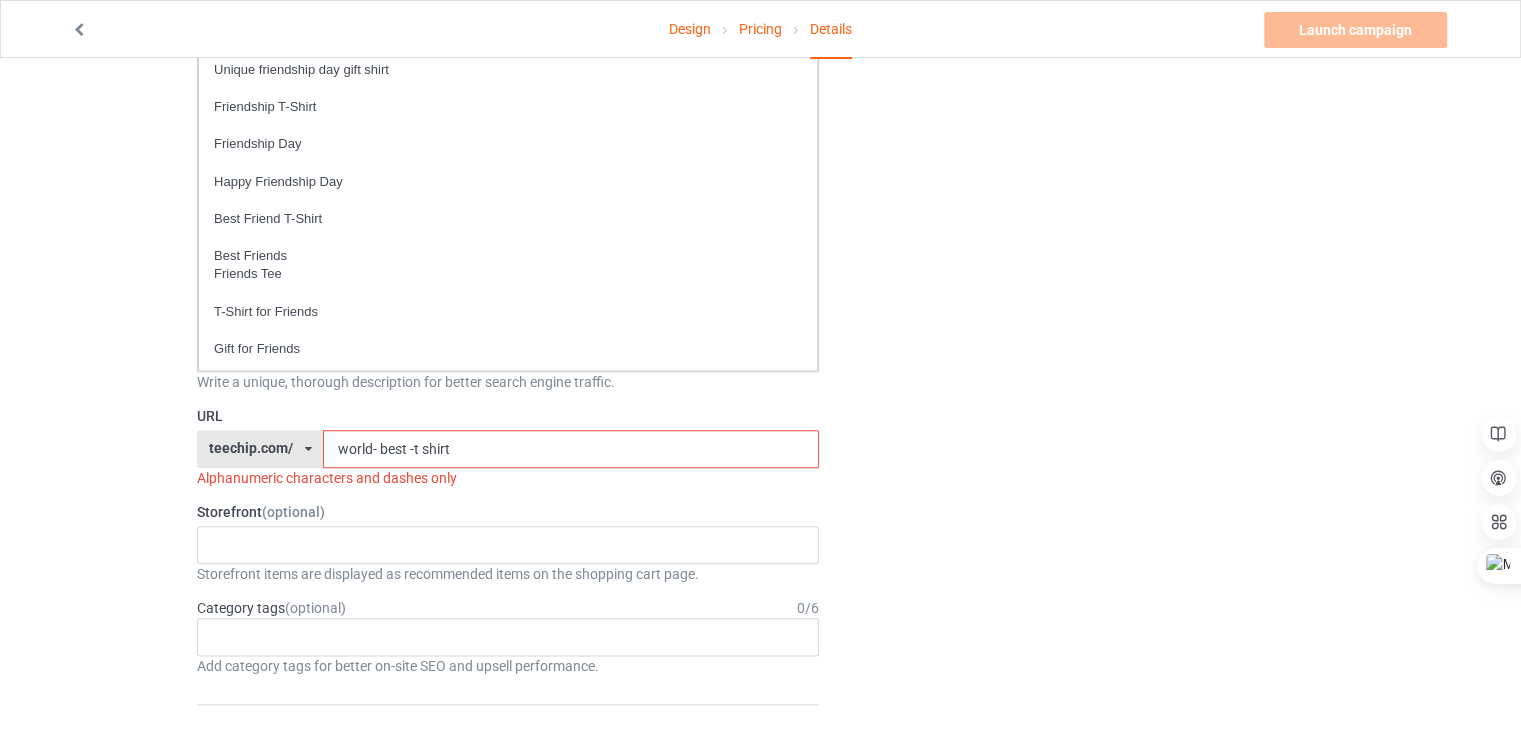 click on "world- best -t shirt" at bounding box center [570, 449] 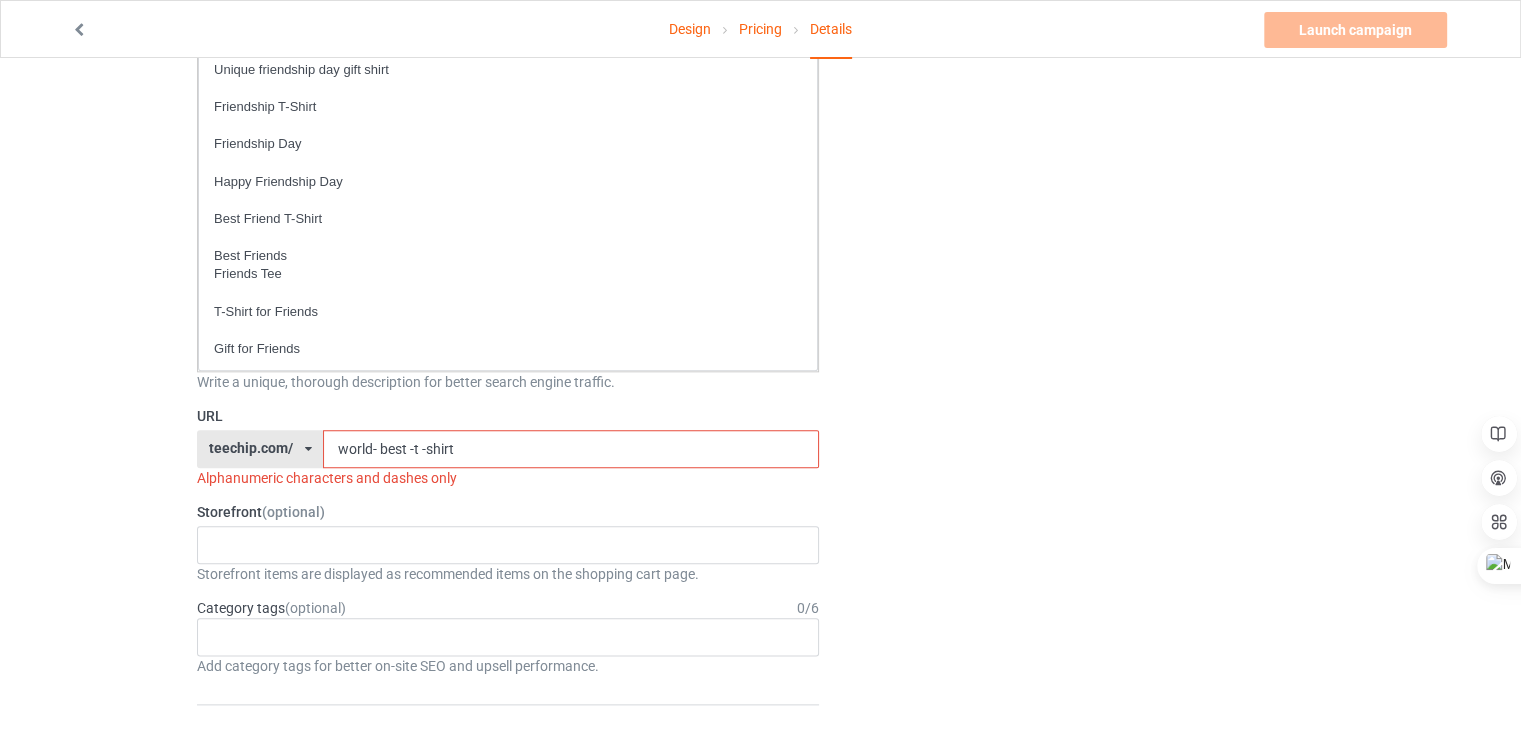 click on "world- best -t -shirt" at bounding box center [570, 449] 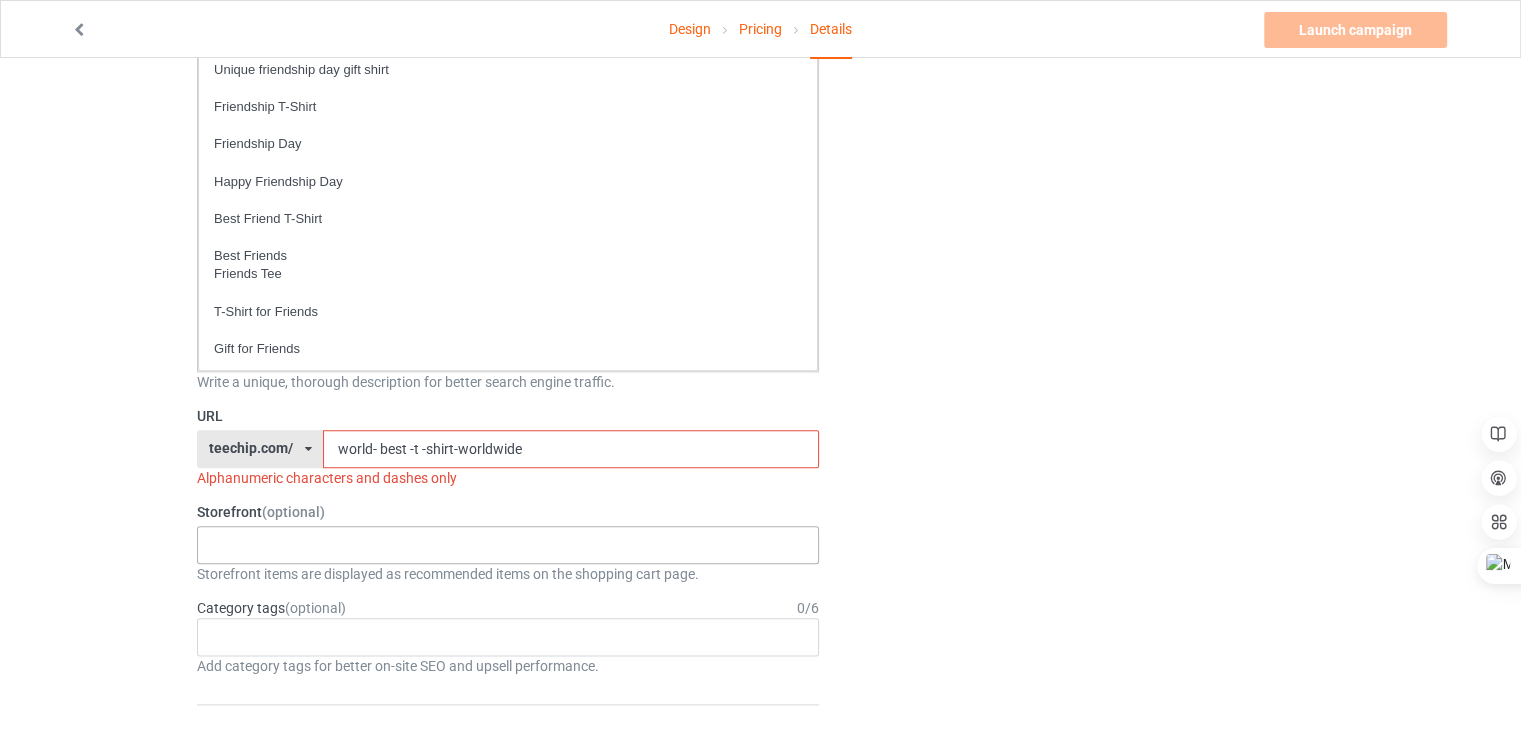 click on "No result found" at bounding box center (508, 545) 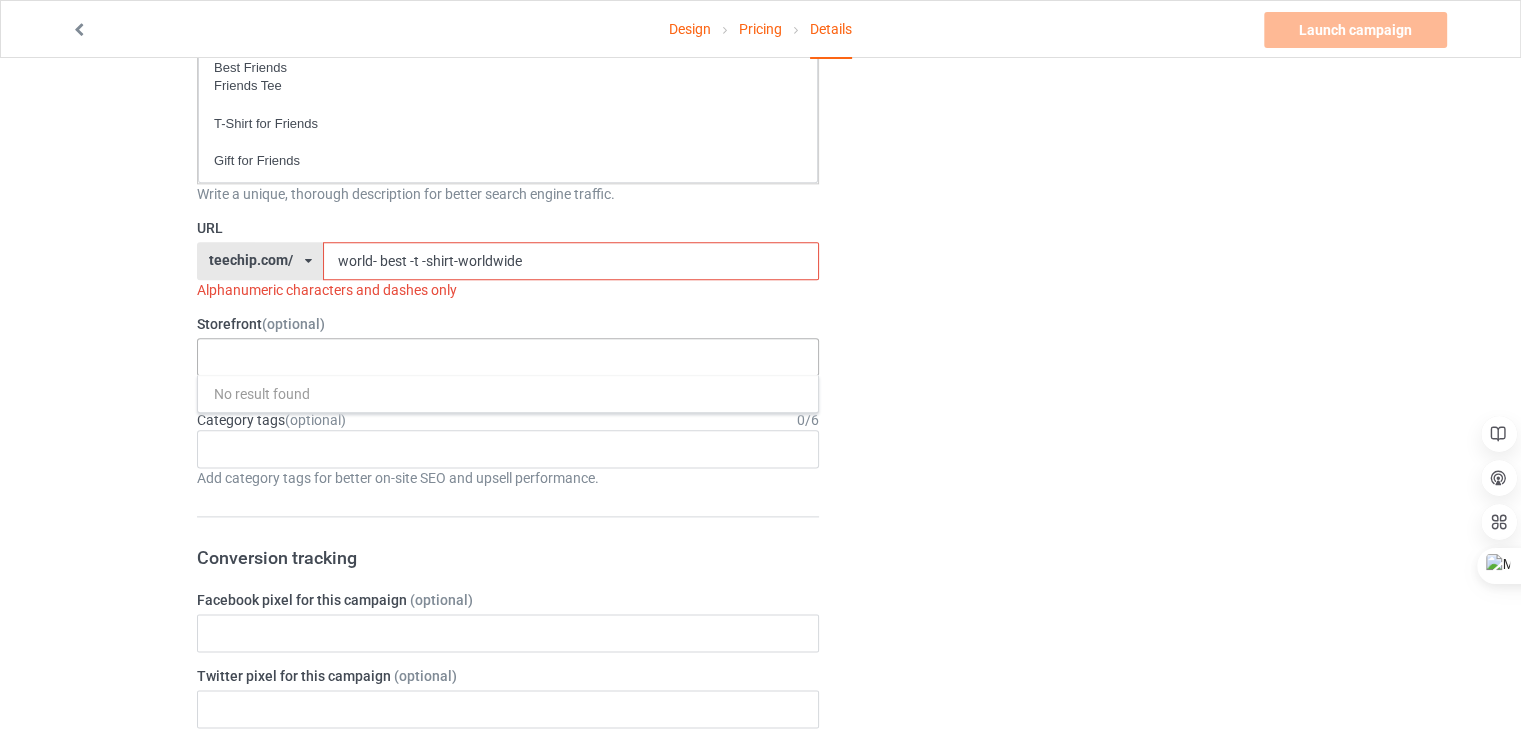 scroll, scrollTop: 2400, scrollLeft: 0, axis: vertical 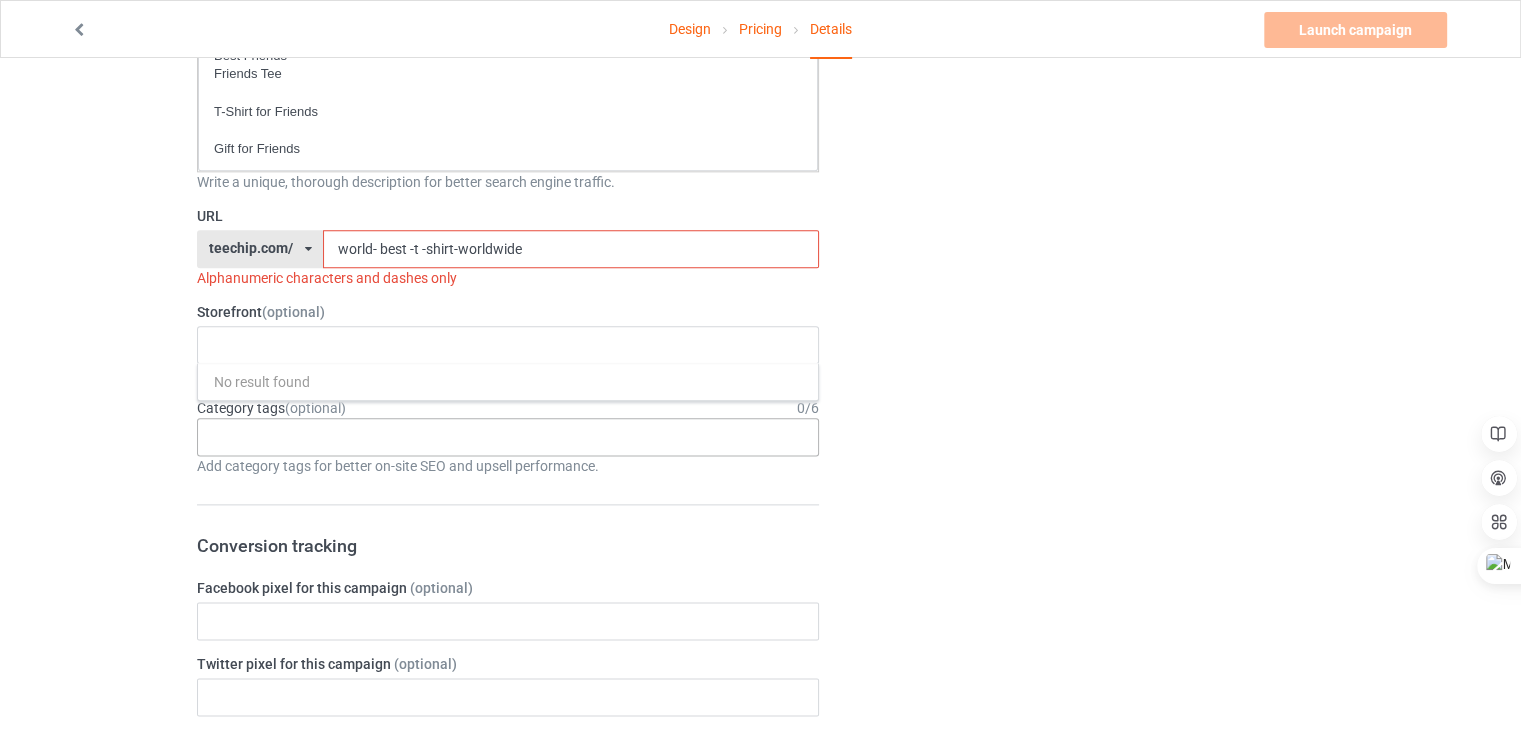click on "Age > 1-19 > 1 Age > 1-12 Months > 1 Month Age > 1-12 Months Age > 1-19 Age > 1-19 > 10 Age > 1-12 Months > 10 Month Age > 80-100 > 100 Sports > Running > 10K Run Age > 1-19 > 11 Age > 1-12 Months > 11 Month Age > 1-19 > 12 Age > 1-12 Months > 12 Month Age > 1-19 > 13 Age > 1-19 > 14 Age > 1-19 > 15 Sports > Running > 15K Run Age > 1-19 > 16 Age > 1-19 > 17 Age > 1-19 > 18 Age > 1-19 > 19 Age > Decades > 1920s Age > Decades > 1930s Age > Decades > 1940s Age > Decades > 1950s Age > Decades > 1960s Age > Decades > 1970s Age > Decades > 1980s Age > Decades > 1990s Age > 1-19 > 2 Age > 1-12 Months > 2 Month Age > 20-39 > 20 Age > 20-39 Age > Decades > 2000s Age > Decades > 2010s Age > 20-39 > 21 Age > 20-39 > 22 Age > 20-39 > 23 Age > 20-39 > 24 Age > 20-39 > 25 Age > 20-39 > 26 Age > 20-39 > 27 Age > 20-39 > 28 Age > 20-39 > 29 Age > 1-19 > 3 Age > 1-12 Months > 3 Month Sports > Basketball > 3-Pointer Age > 20-39 > 30 Age > 20-39 > 31 Age > 20-39 > 32 Age > 20-39 > 33 Age > 20-39 > 34 Age > 20-39 > 35 Age Jobs 1" at bounding box center (508, 437) 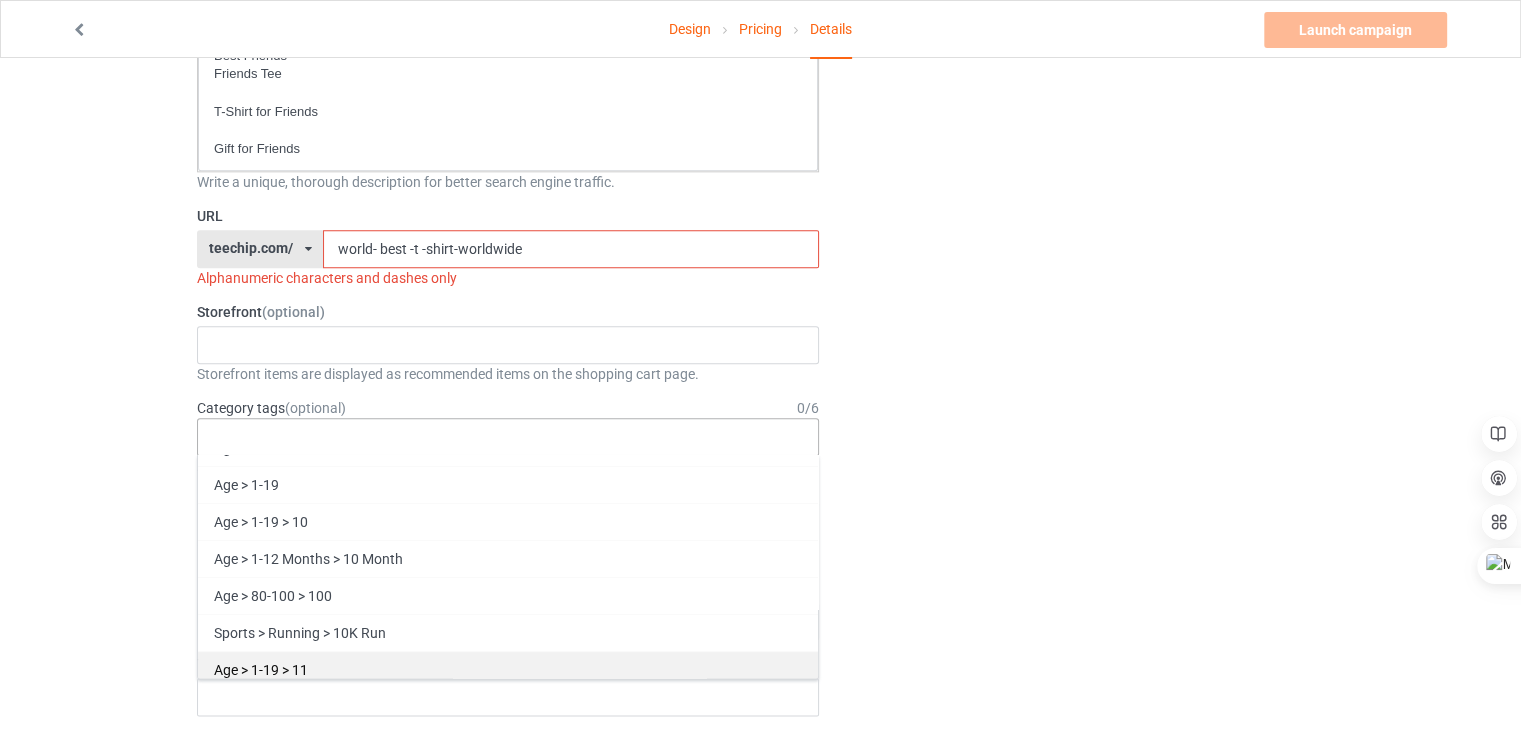 scroll, scrollTop: 0, scrollLeft: 0, axis: both 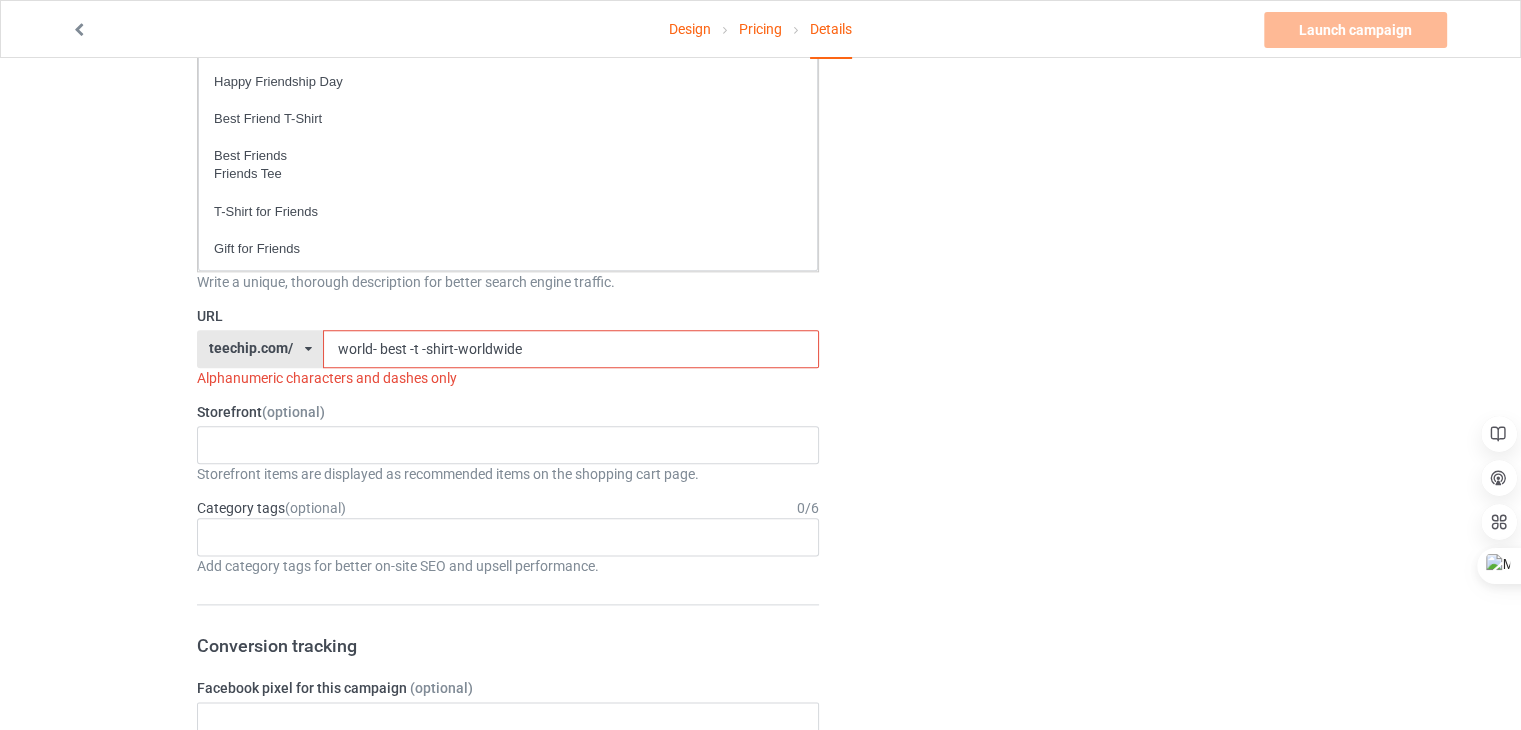 click on "world- best -t -shirt-worldwide" at bounding box center [570, 349] 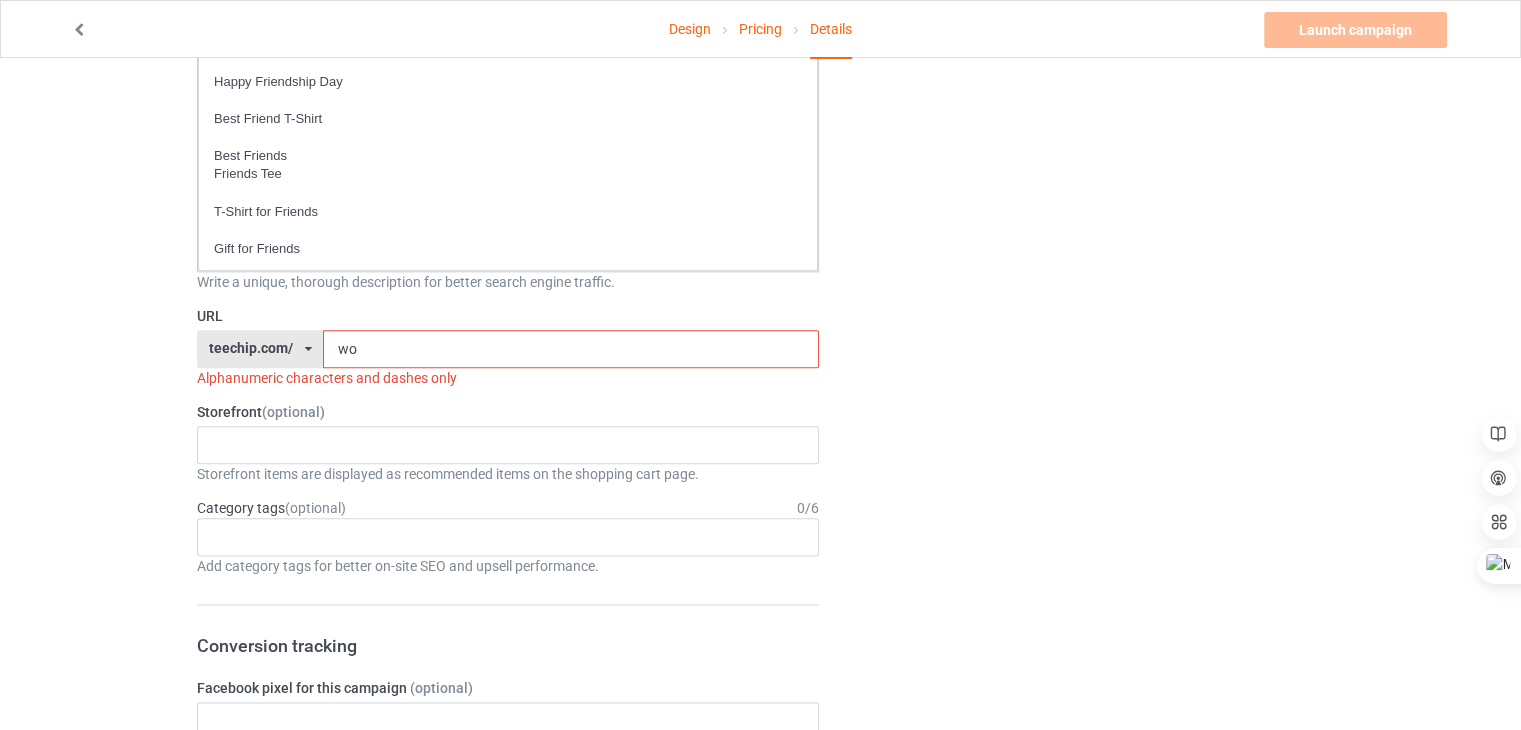type on "w" 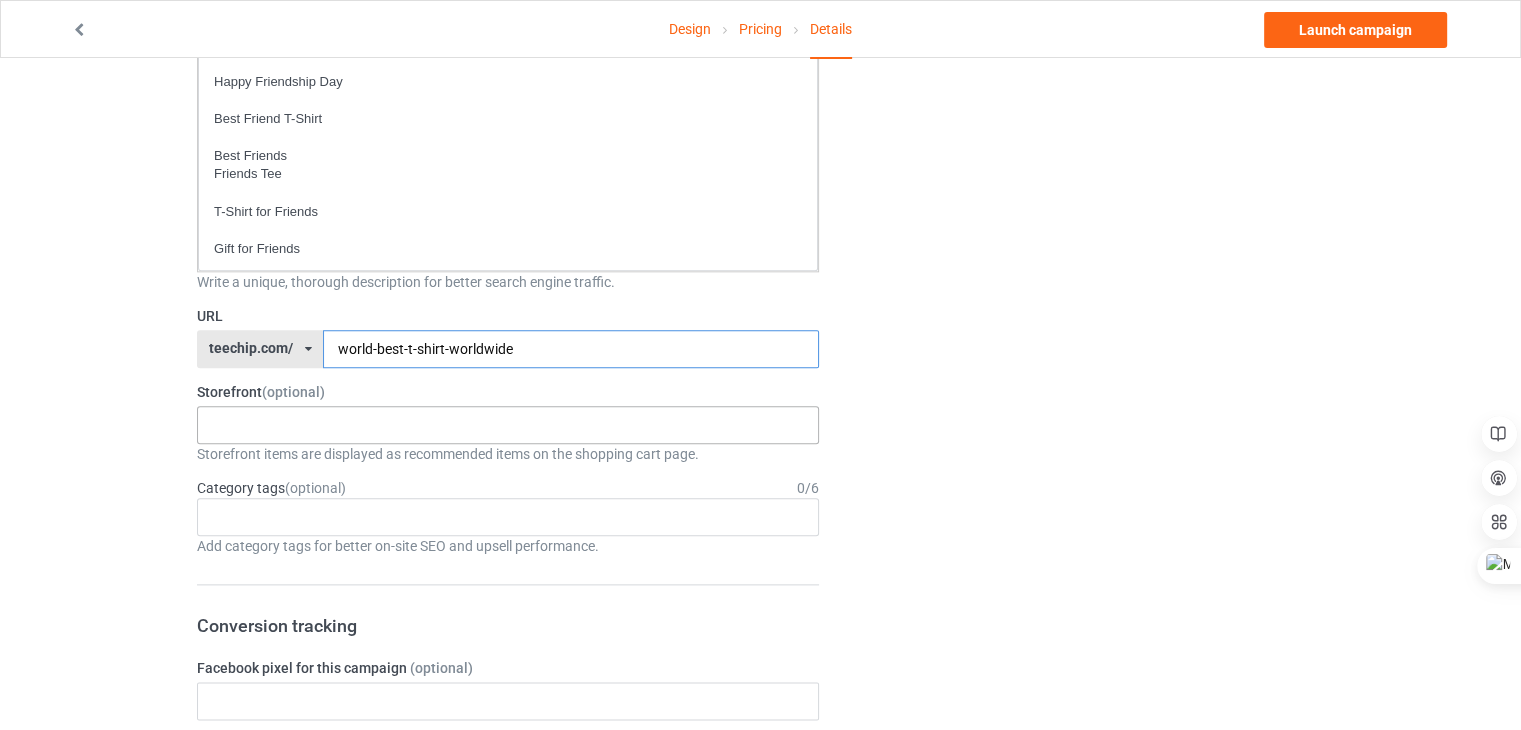 type on "world-best-t-shirt-worldwide" 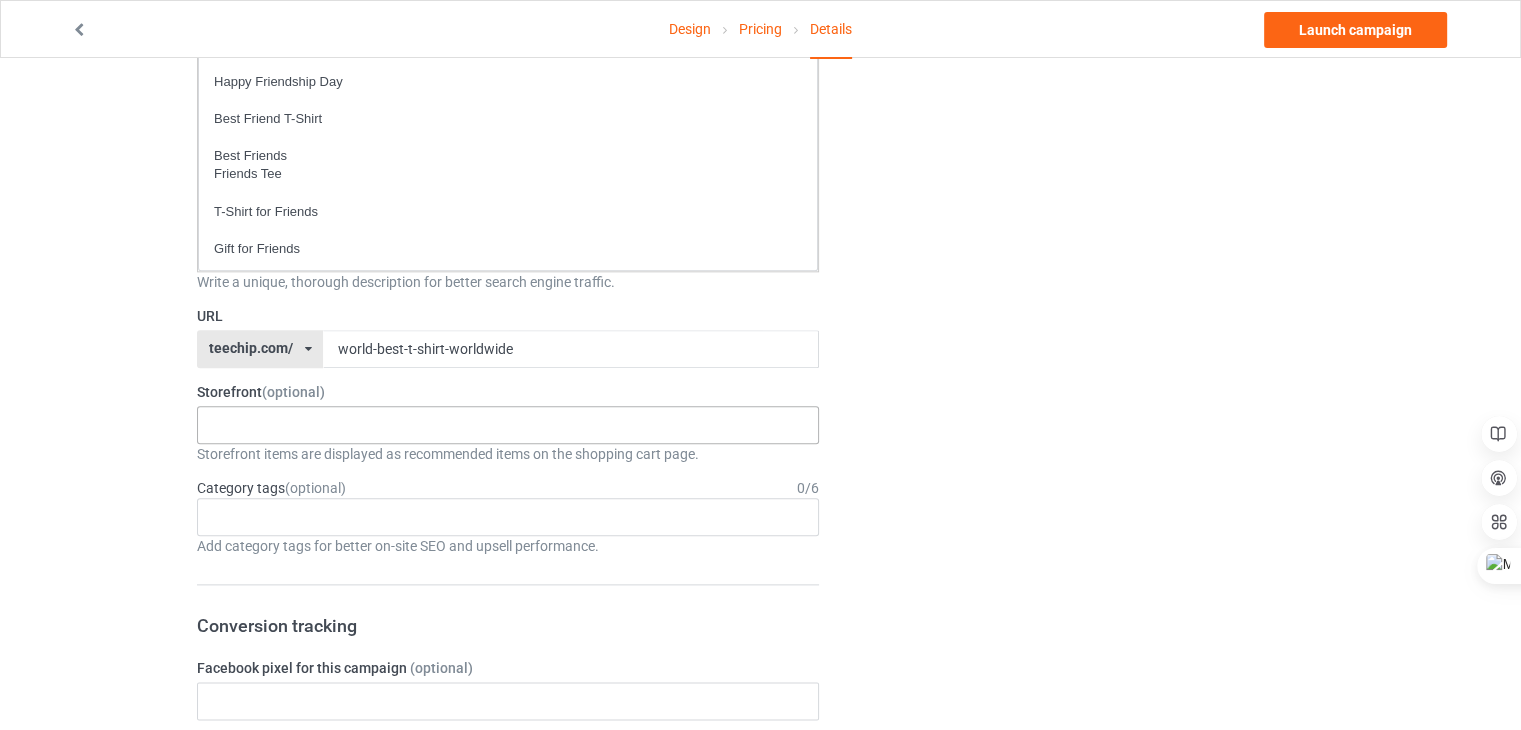 click on "No result found" at bounding box center (508, 425) 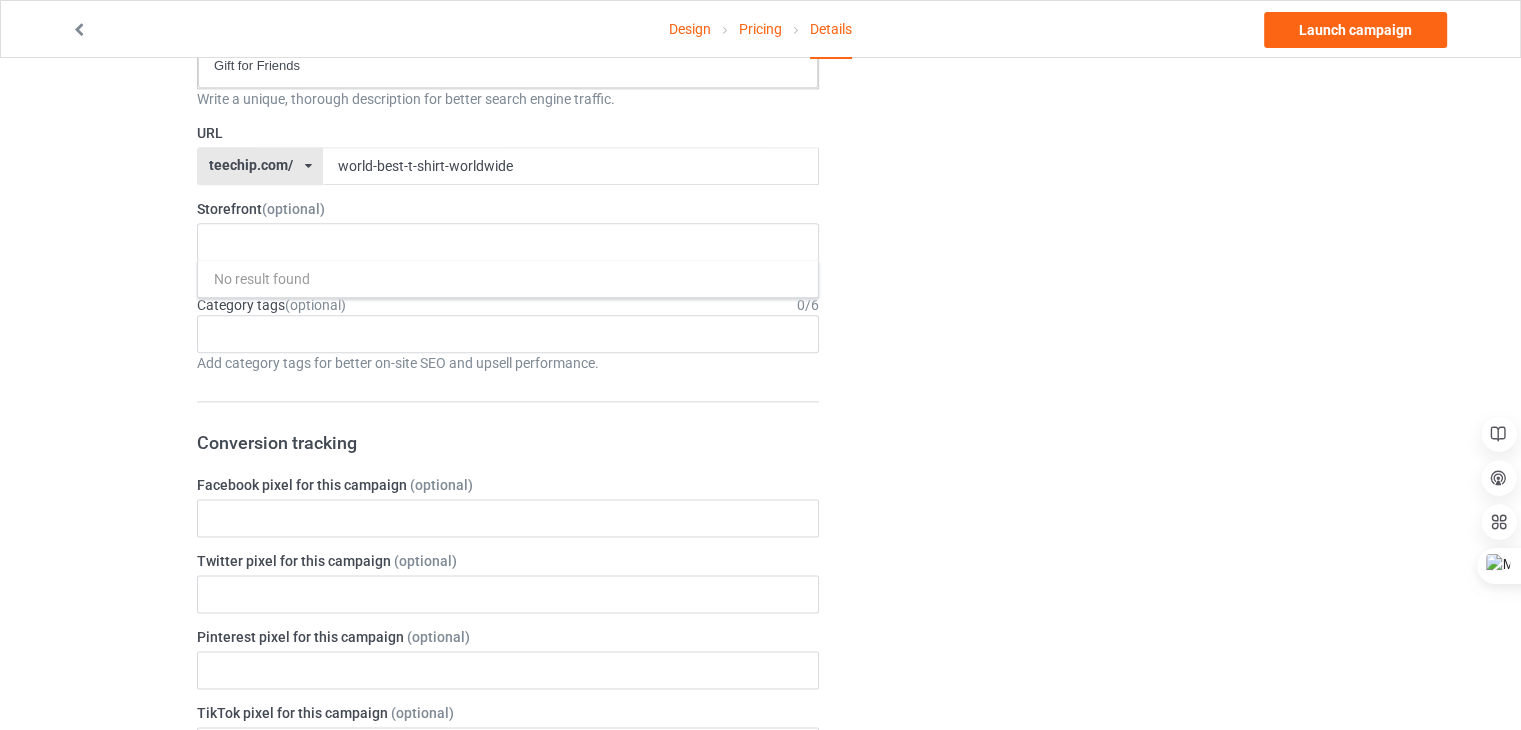 scroll, scrollTop: 2500, scrollLeft: 0, axis: vertical 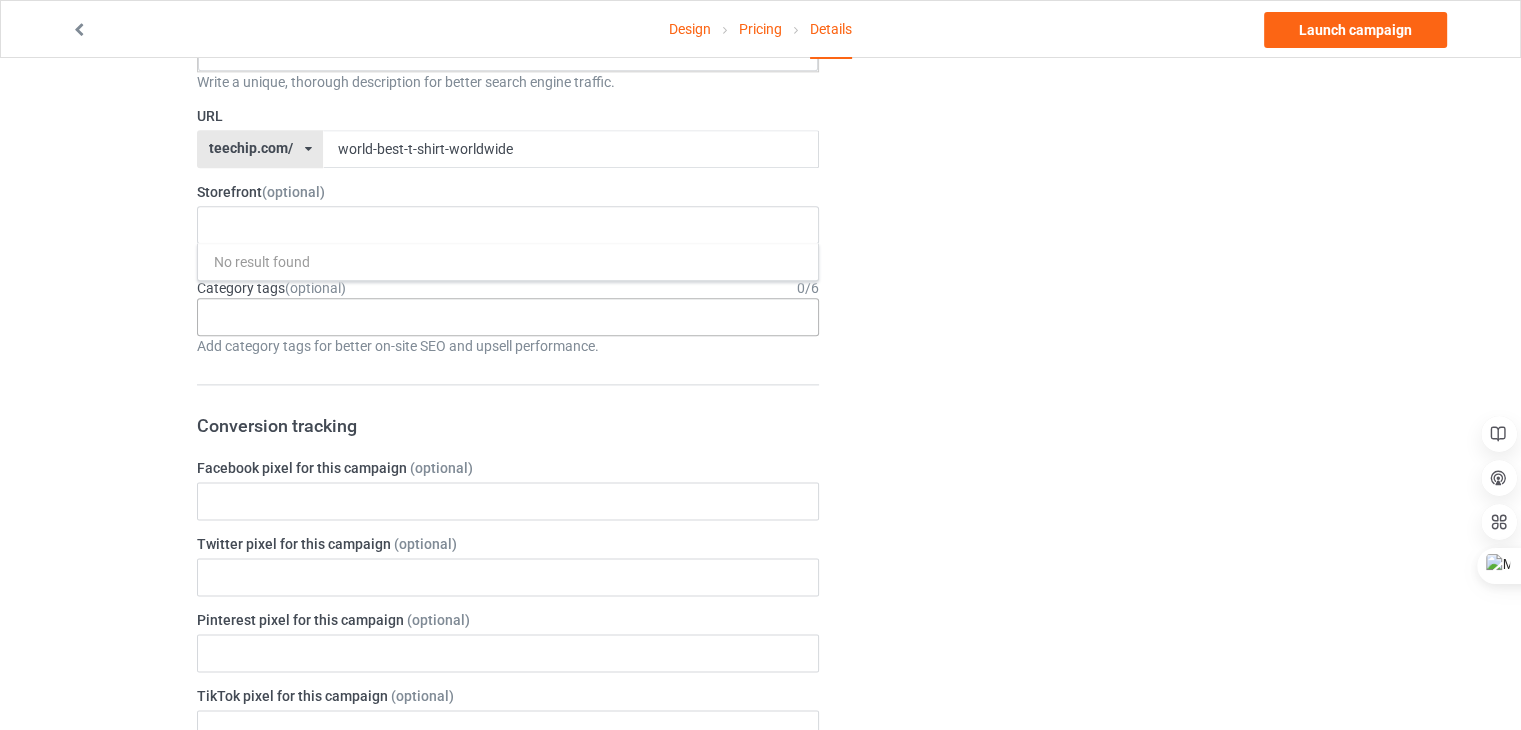 click on "Age > 1-19 > 1 Age > 1-12 Months > 1 Month Age > 1-12 Months Age > 1-19 Age > 1-19 > 10 Age > 1-12 Months > 10 Month Age > 80-100 > 100 Sports > Running > 10K Run Age > 1-19 > 11 Age > 1-12 Months > 11 Month Age > 1-19 > 12 Age > 1-12 Months > 12 Month Age > 1-19 > 13 Age > 1-19 > 14 Age > 1-19 > 15 Sports > Running > 15K Run Age > 1-19 > 16 Age > 1-19 > 17 Age > 1-19 > 18 Age > 1-19 > 19 Age > Decades > 1920s Age > Decades > 1930s Age > Decades > 1940s Age > Decades > 1950s Age > Decades > 1960s Age > Decades > 1970s Age > Decades > 1980s Age > Decades > 1990s Age > 1-19 > 2 Age > 1-12 Months > 2 Month Age > 20-39 > 20 Age > 20-39 Age > Decades > 2000s Age > Decades > 2010s Age > 20-39 > 21 Age > 20-39 > 22 Age > 20-39 > 23 Age > 20-39 > 24 Age > 20-39 > 25 Age > 20-39 > 26 Age > 20-39 > 27 Age > 20-39 > 28 Age > 20-39 > 29 Age > 1-19 > 3 Age > 1-12 Months > 3 Month Sports > Basketball > 3-Pointer Age > 20-39 > 30 Age > 20-39 > 31 Age > 20-39 > 32 Age > 20-39 > 33 Age > 20-39 > 34 Age > 20-39 > 35 Age Jobs 1" at bounding box center (508, 317) 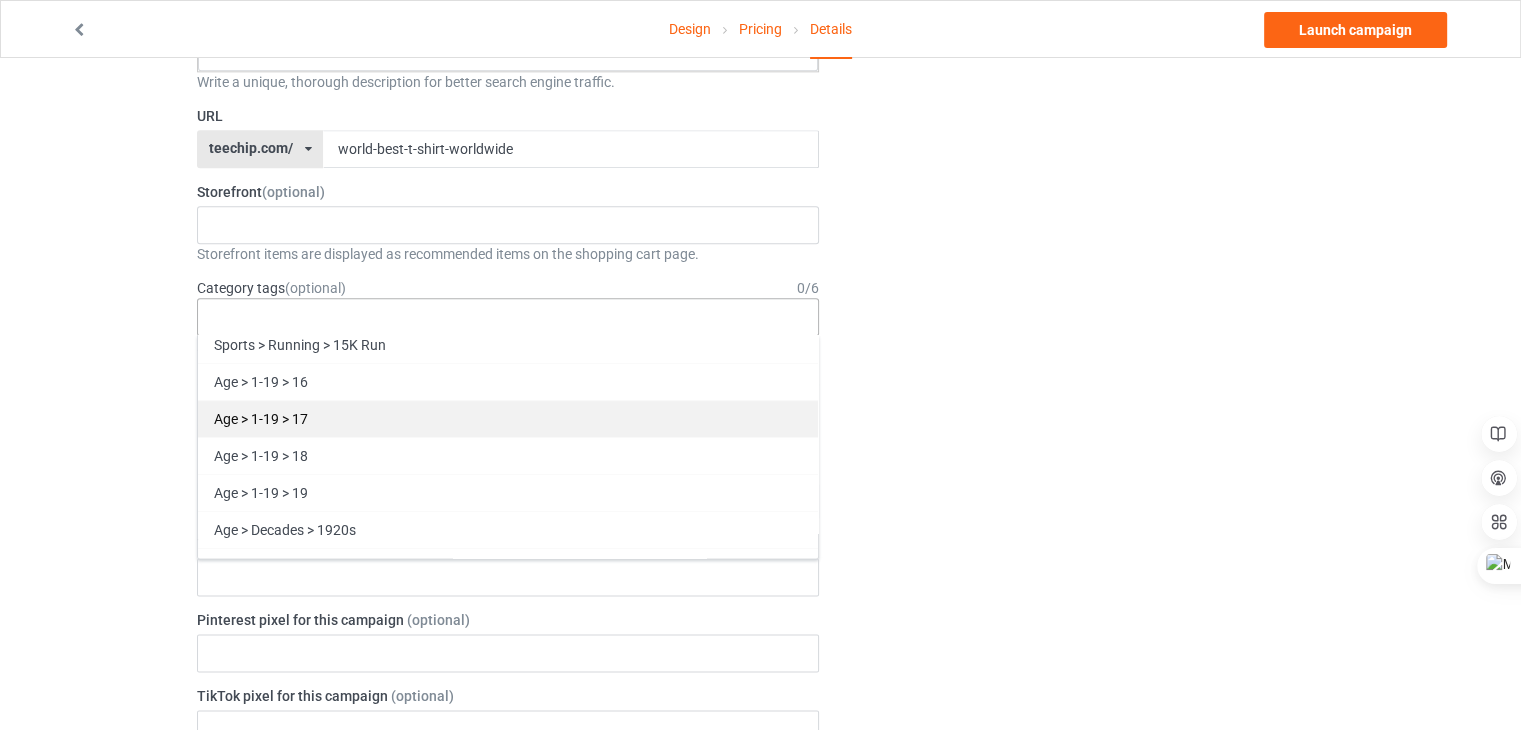 scroll, scrollTop: 600, scrollLeft: 0, axis: vertical 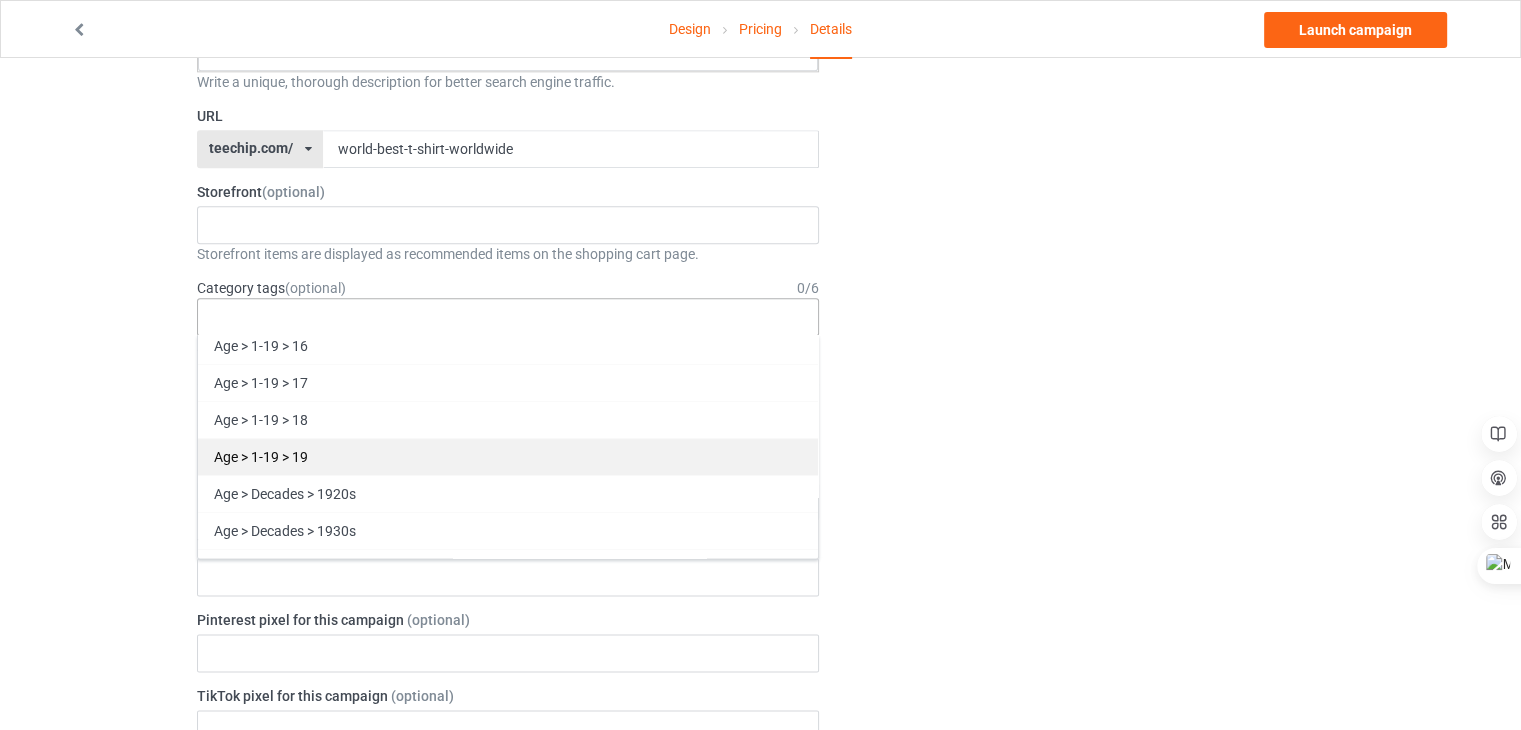 click on "Age > 1-19 > 19" at bounding box center (508, 456) 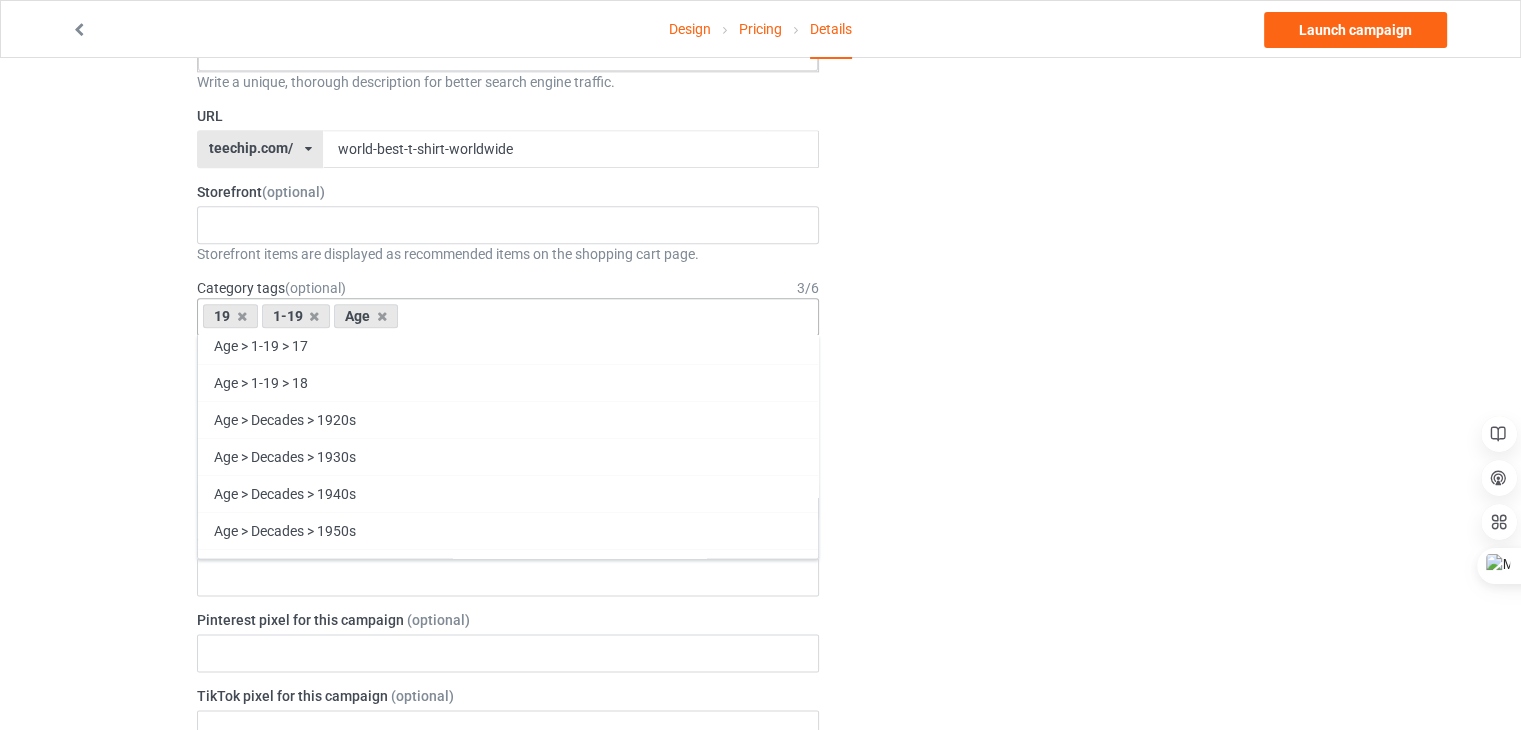 scroll, scrollTop: 563, scrollLeft: 0, axis: vertical 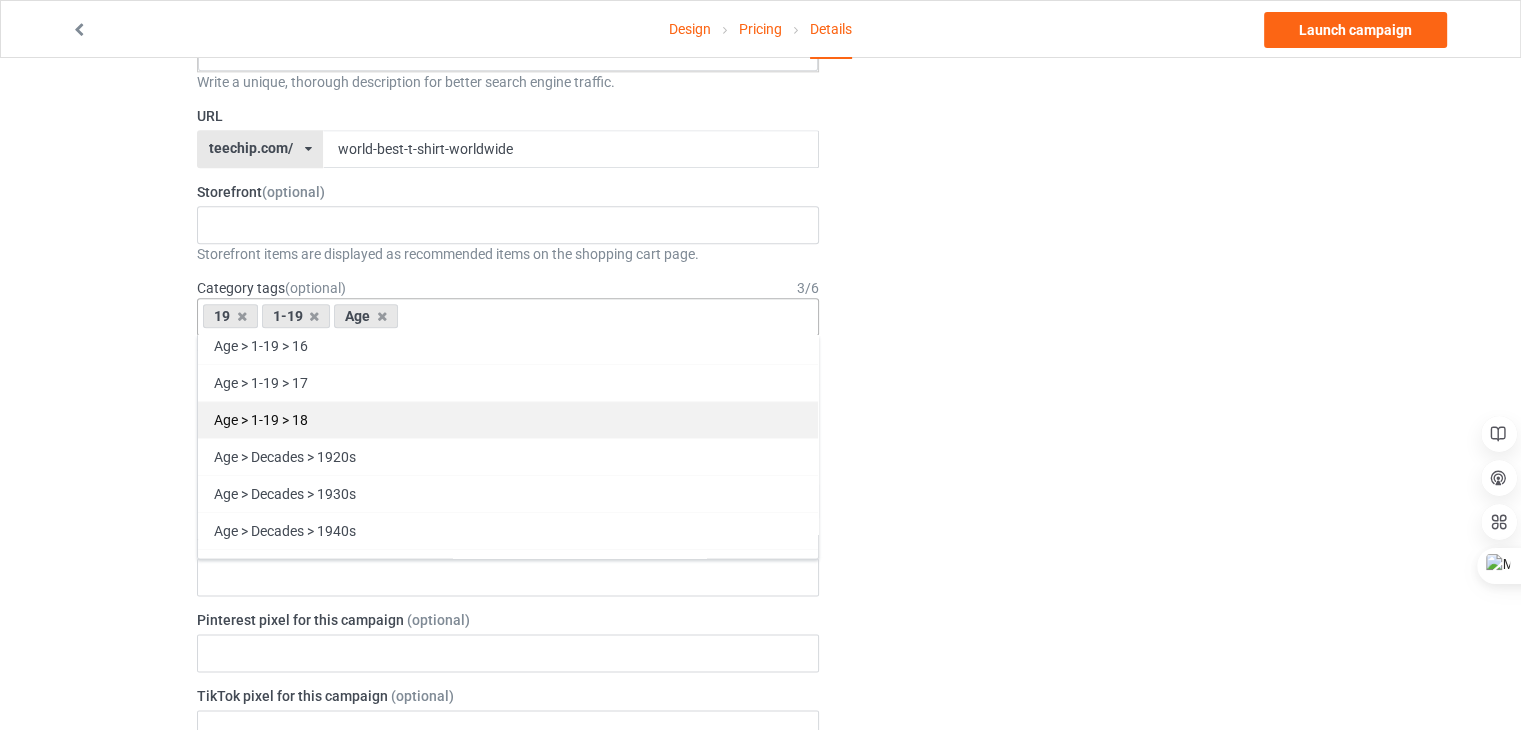 click on "Age > 1-19 > 18" at bounding box center (508, 419) 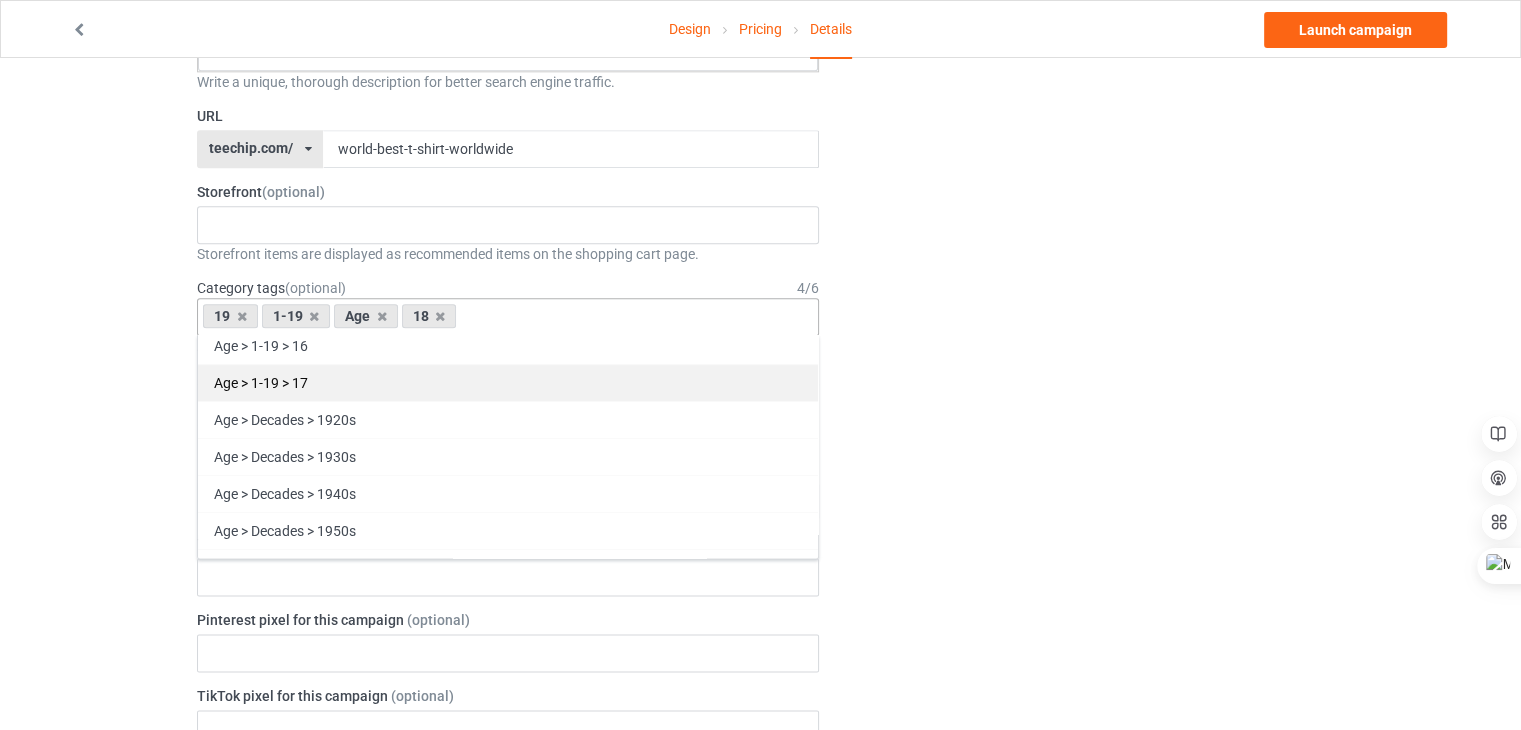 click on "Age > 1-19 > 17" at bounding box center (508, 382) 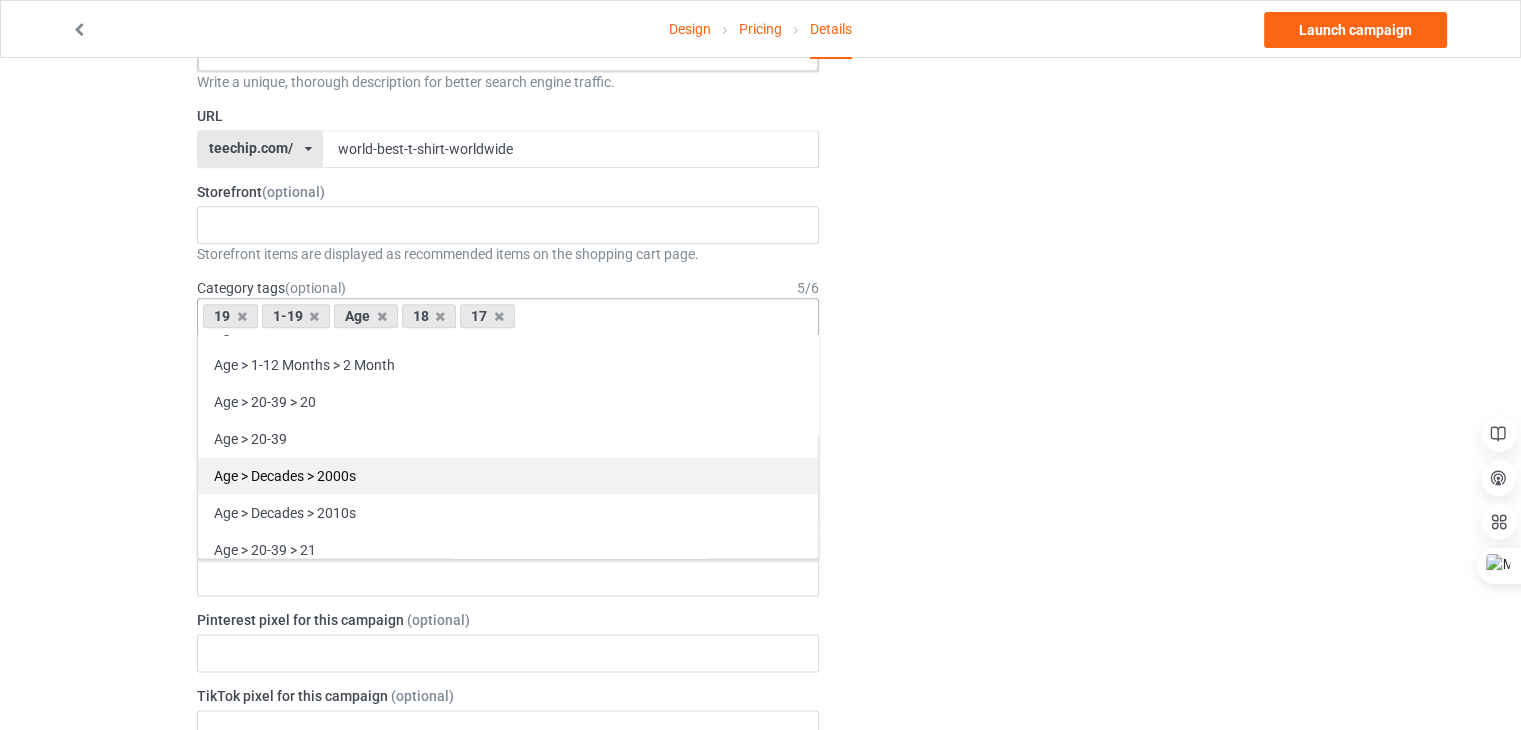 scroll, scrollTop: 963, scrollLeft: 0, axis: vertical 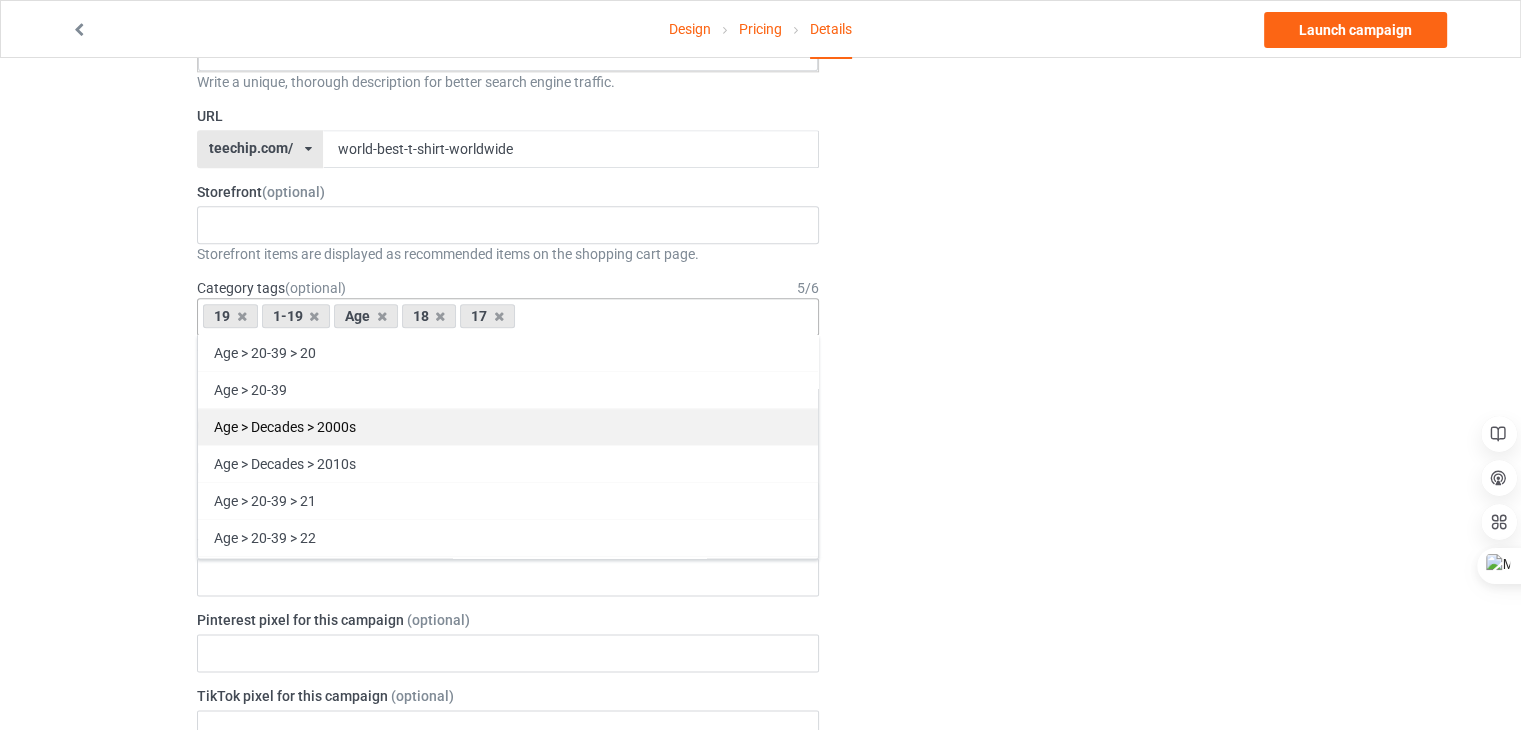 click on "Age > Decades > 2000s" at bounding box center (508, 426) 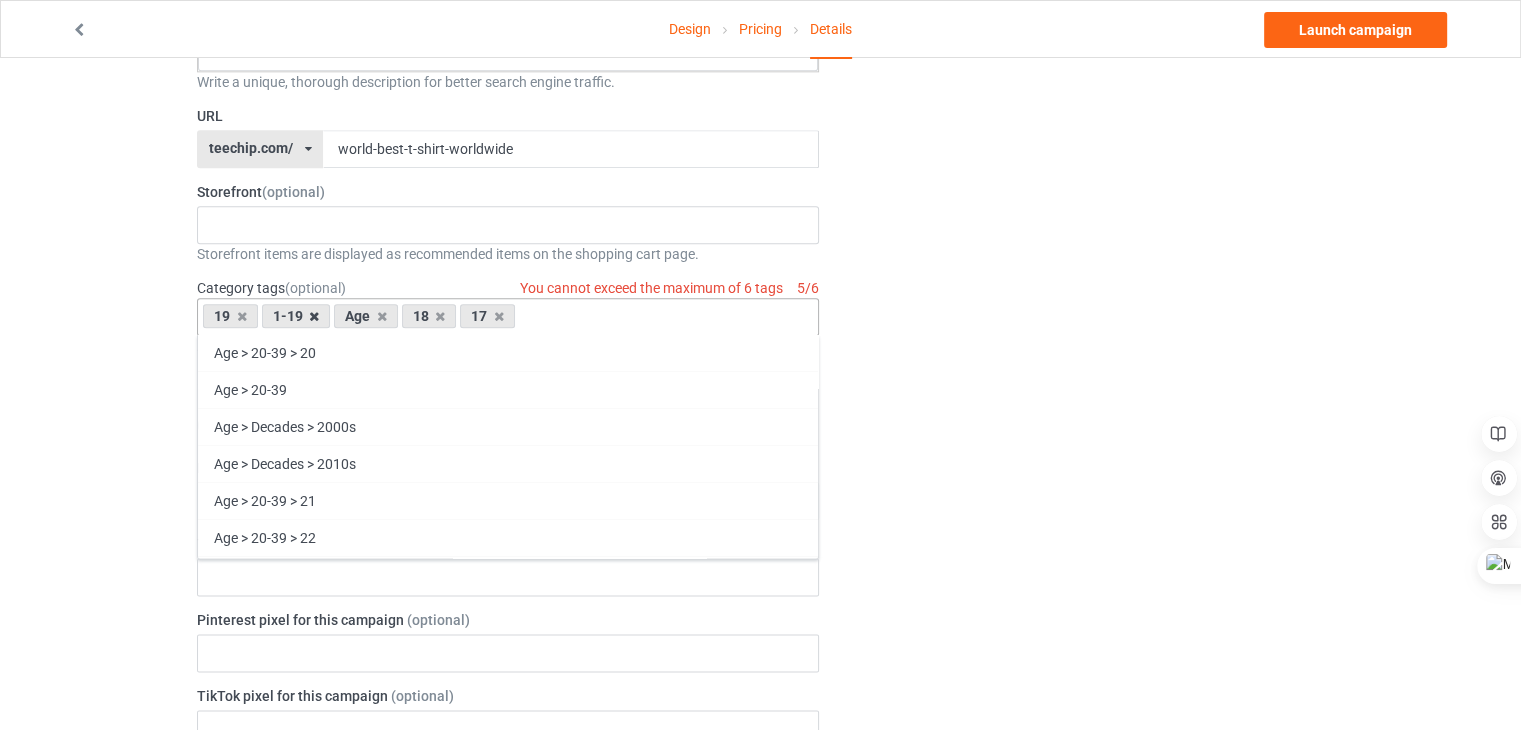 click at bounding box center (314, 316) 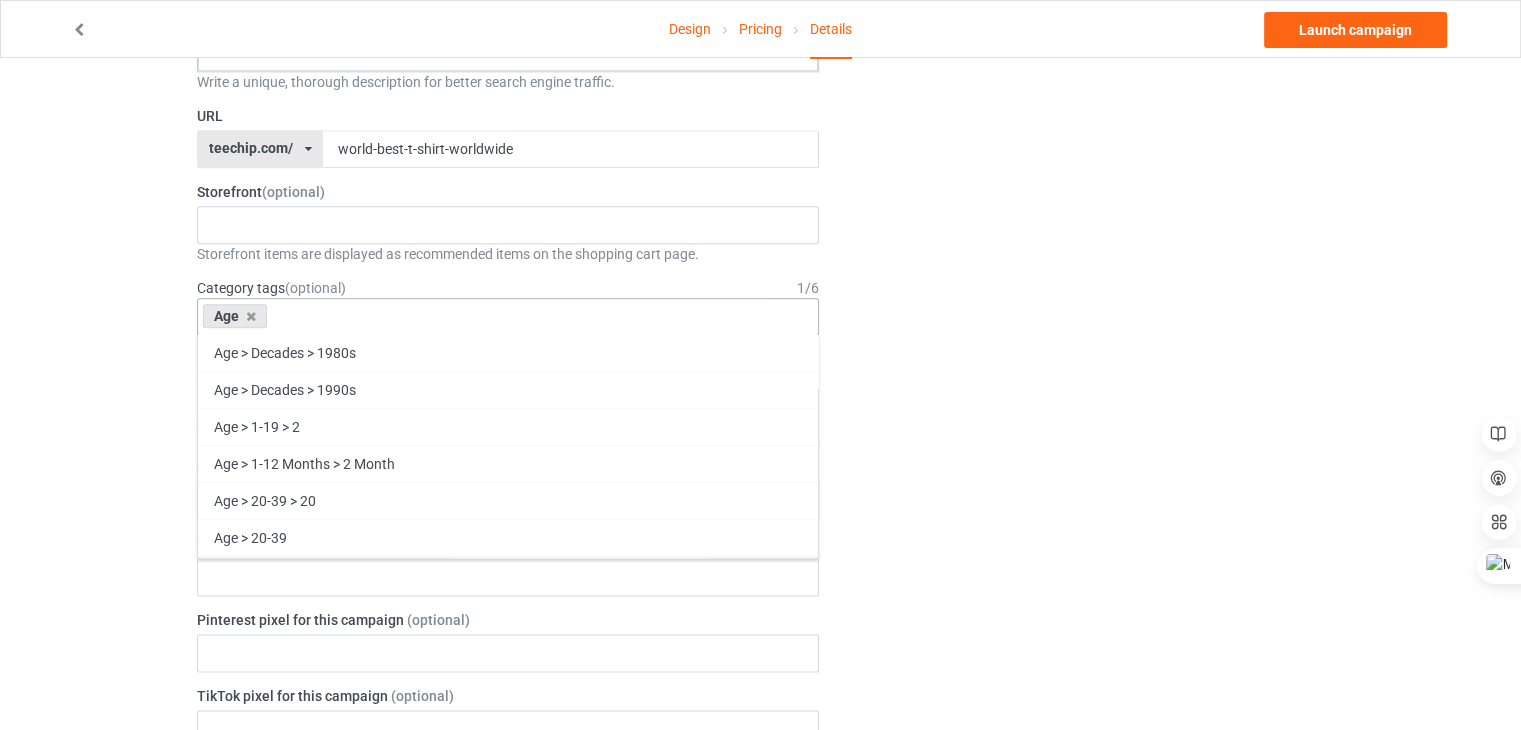 scroll, scrollTop: 1110, scrollLeft: 0, axis: vertical 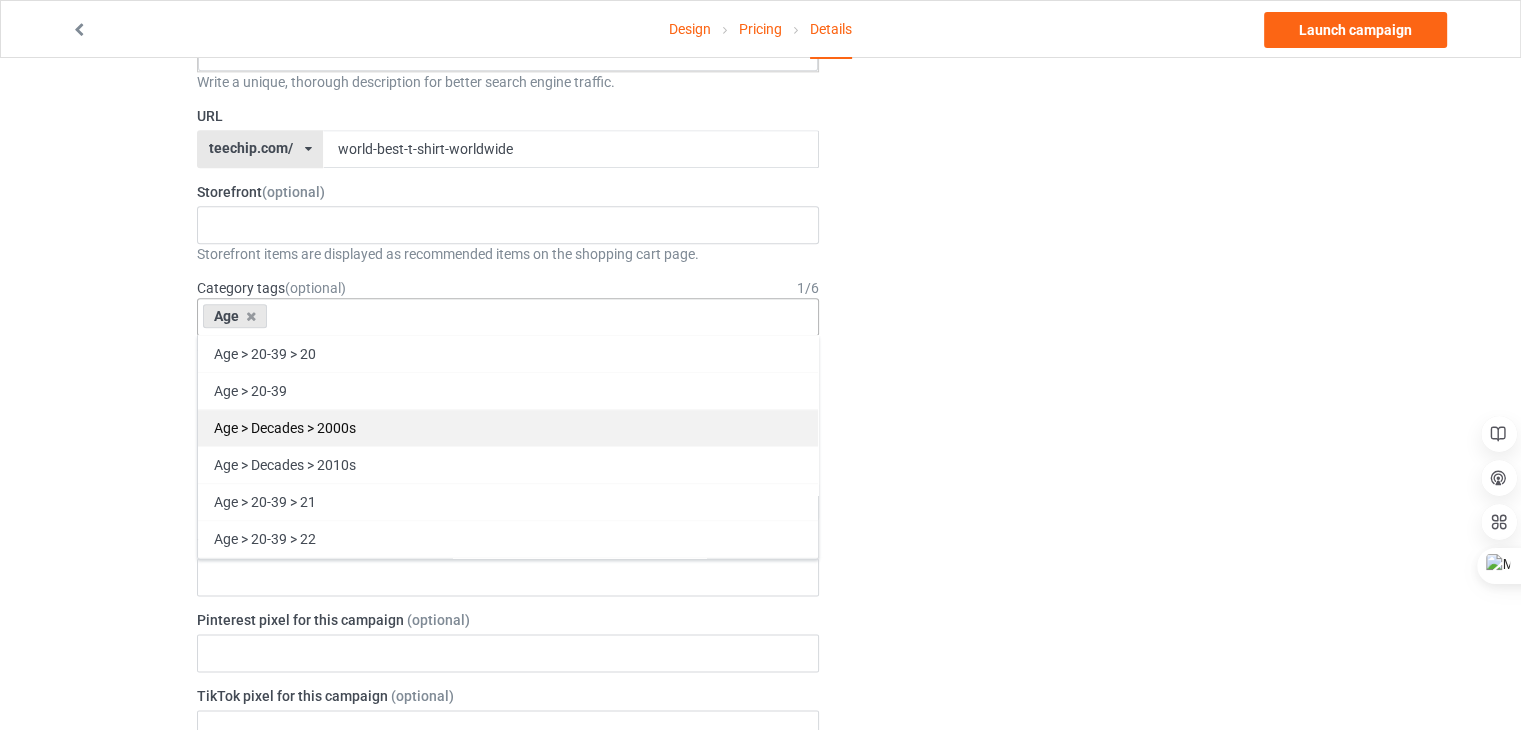 click on "Age > Decades > 2000s" at bounding box center (508, 427) 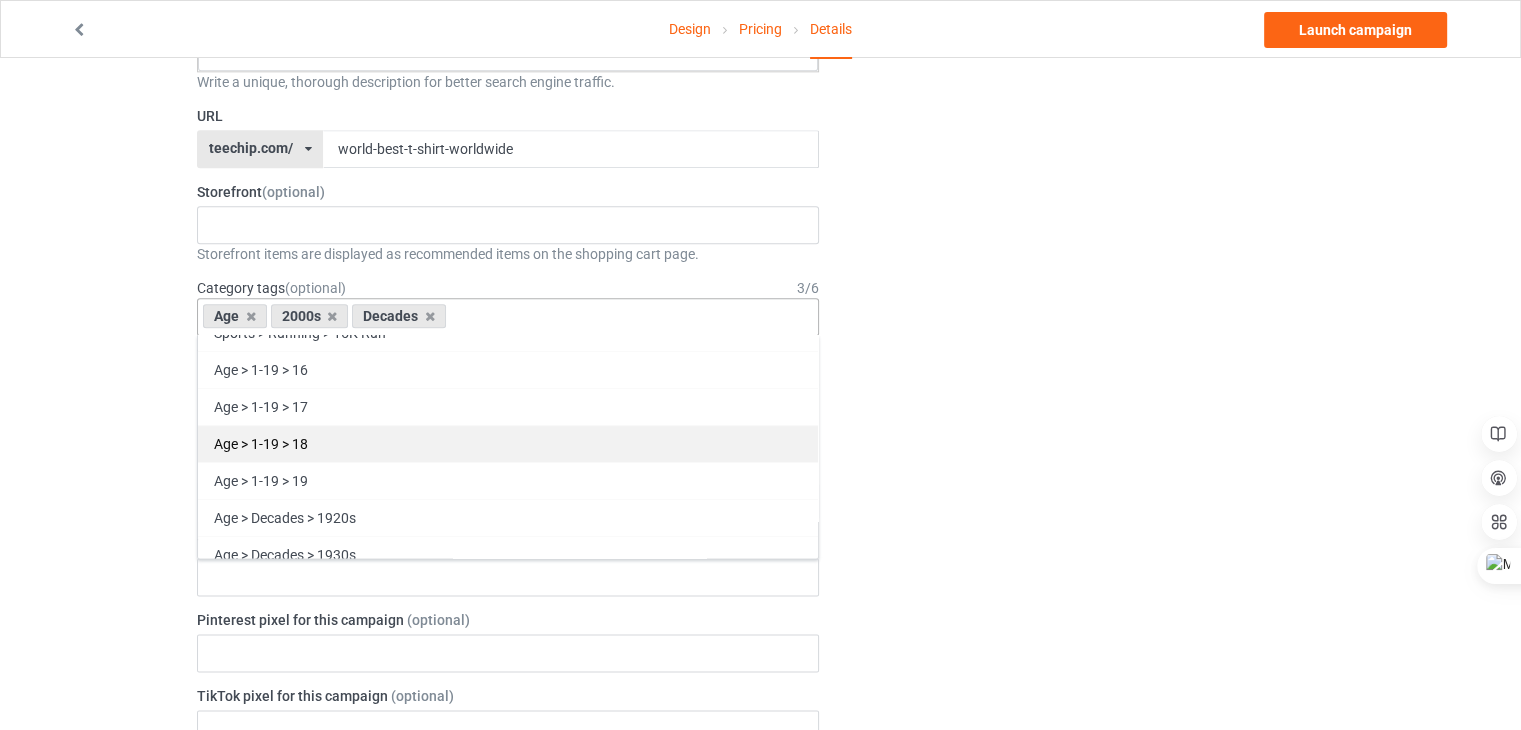 scroll, scrollTop: 610, scrollLeft: 0, axis: vertical 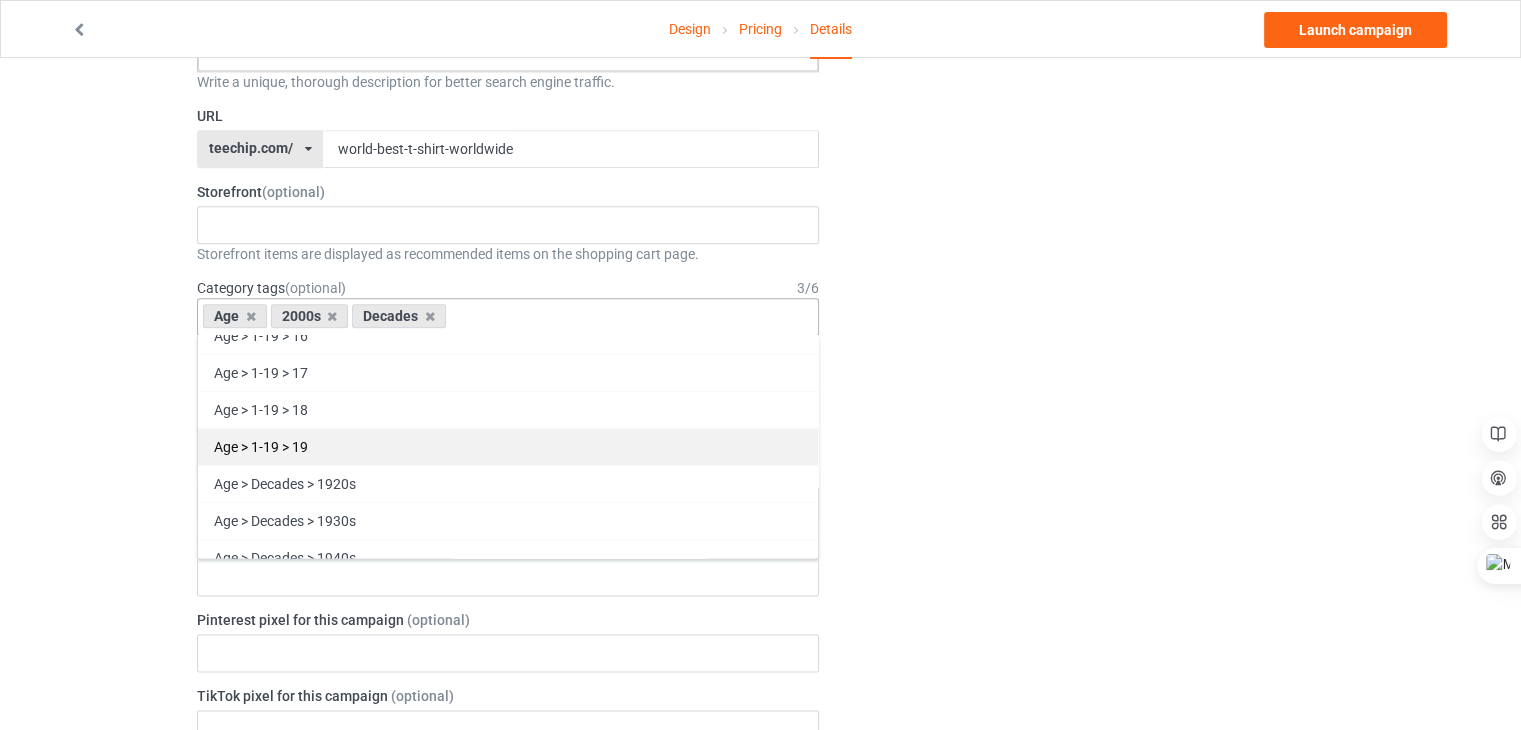 click on "Age > 1-19 > 19" at bounding box center [508, 446] 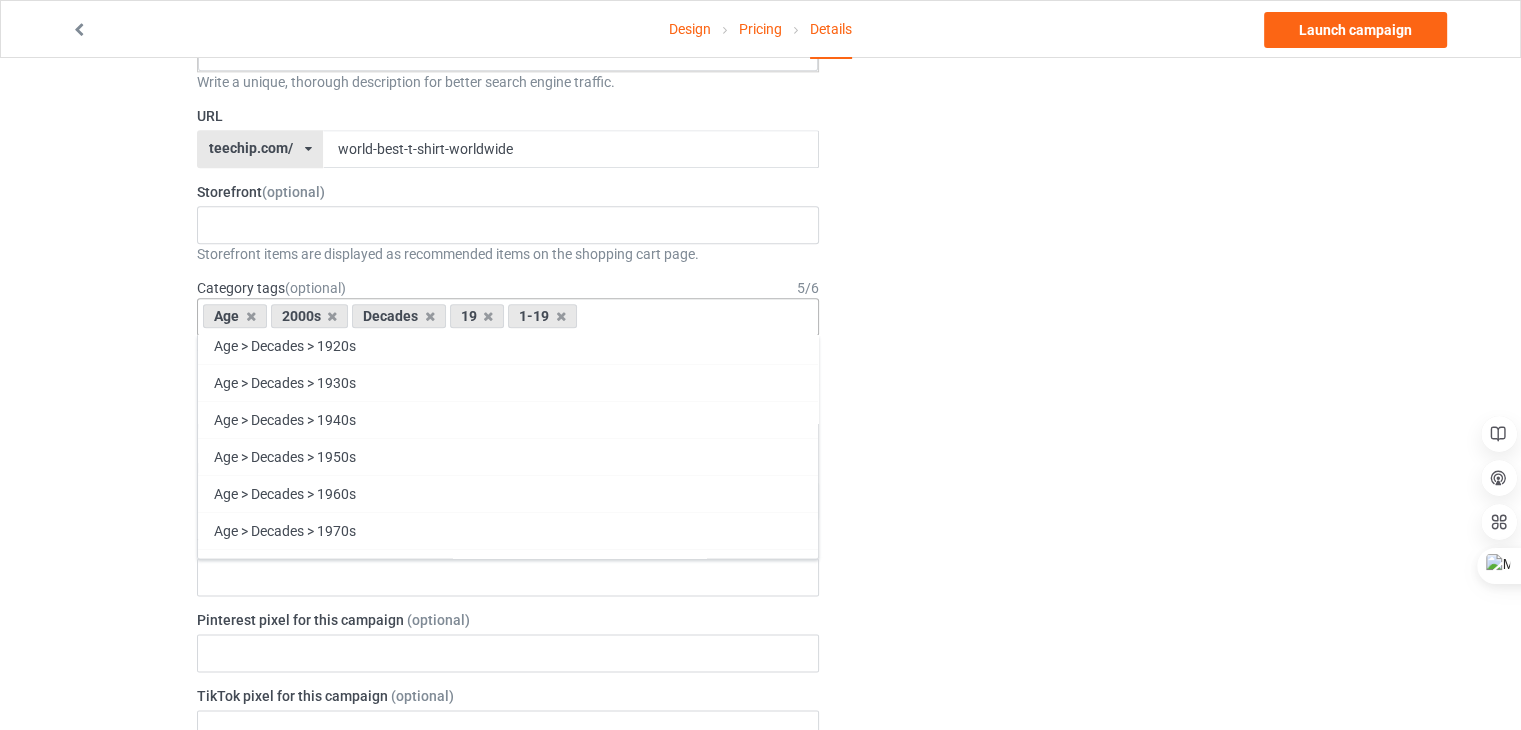 scroll, scrollTop: 473, scrollLeft: 0, axis: vertical 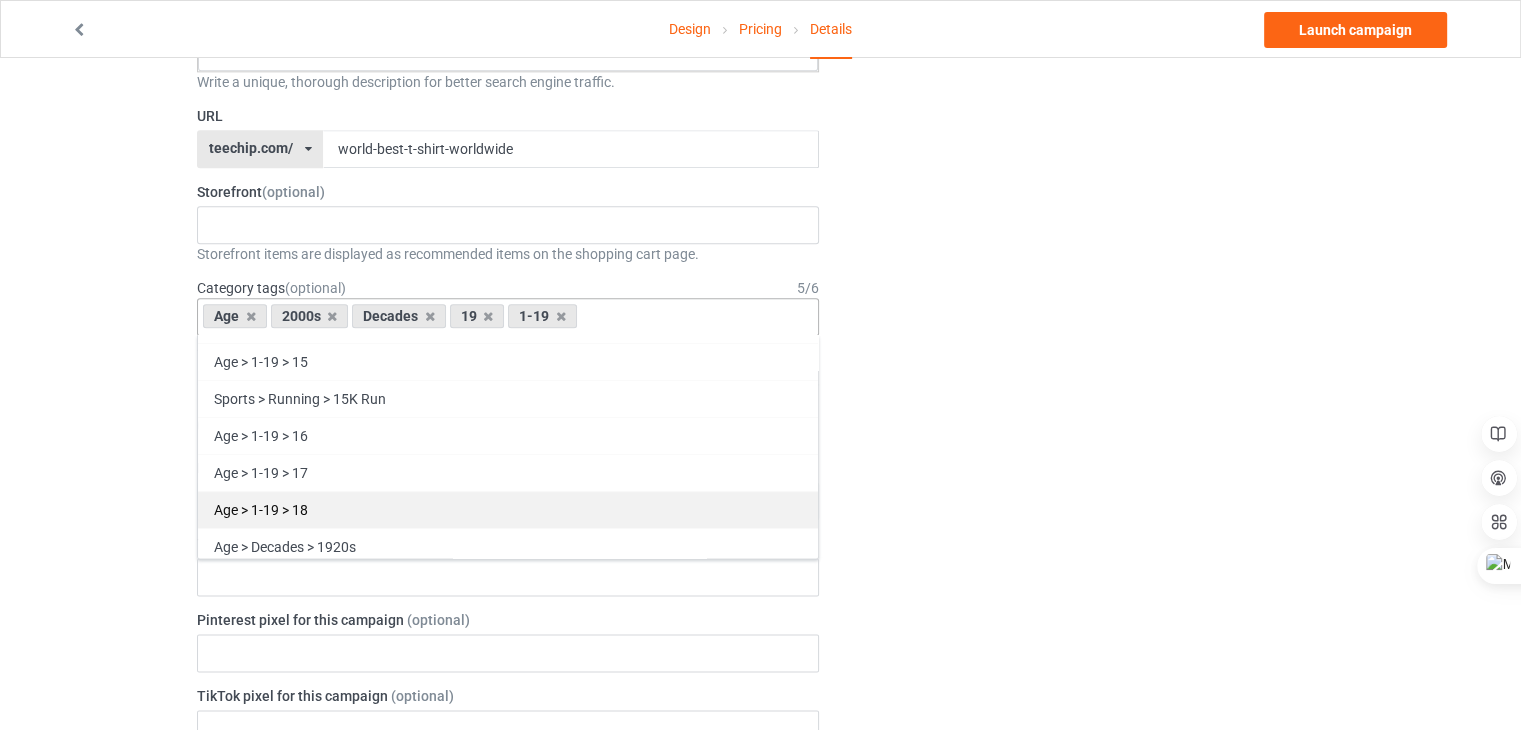 click on "Age > 1-19 > 18" at bounding box center [508, 509] 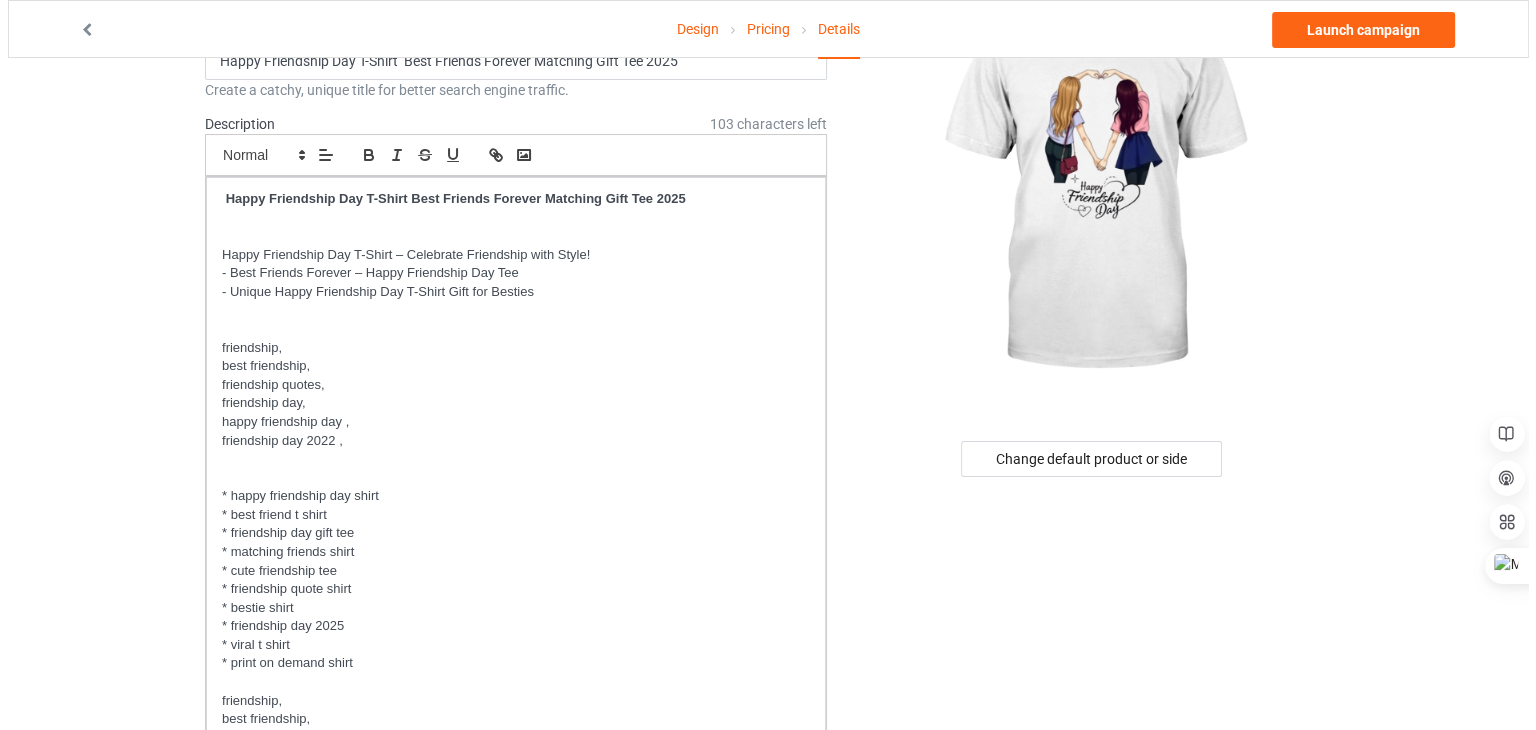 scroll, scrollTop: 0, scrollLeft: 0, axis: both 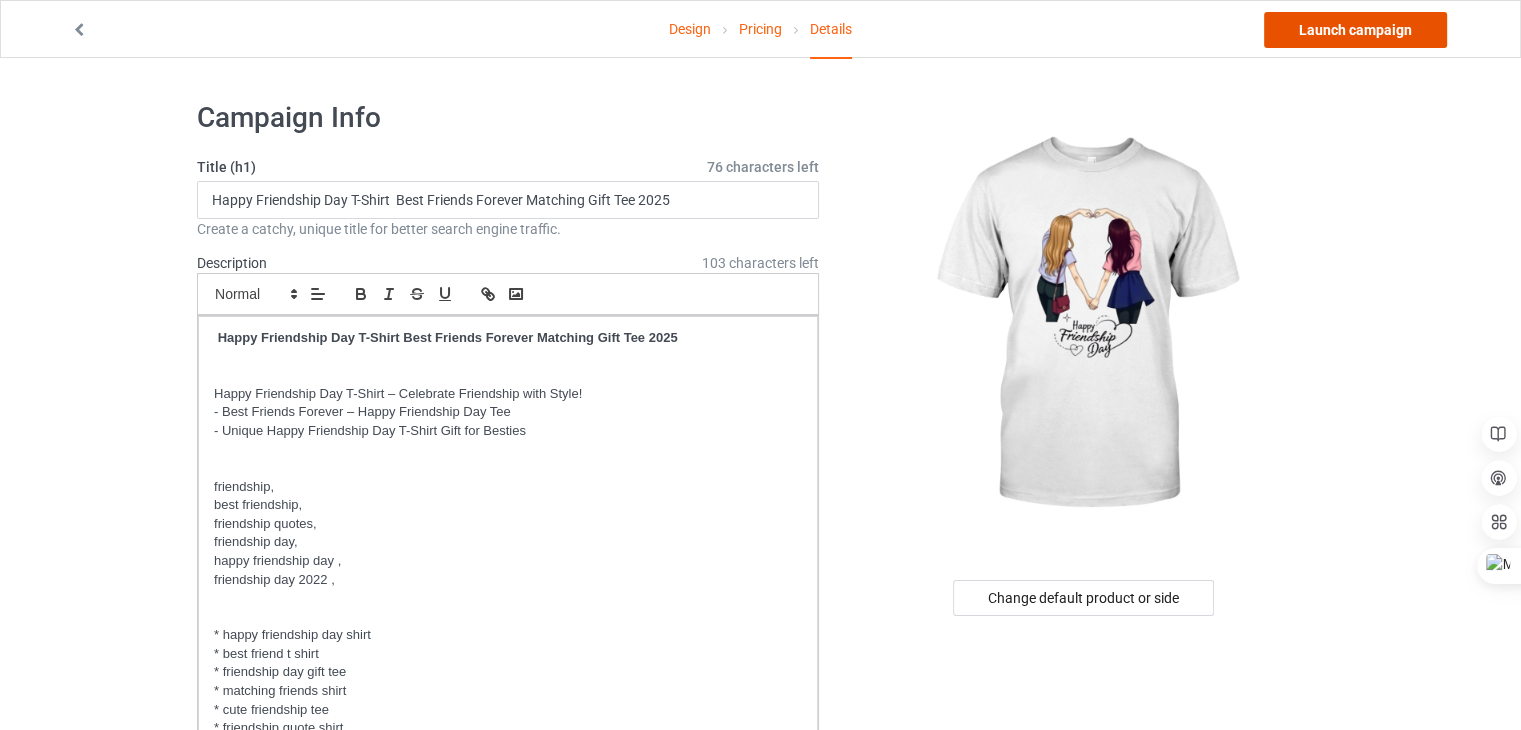 click on "Launch campaign" at bounding box center [1355, 30] 